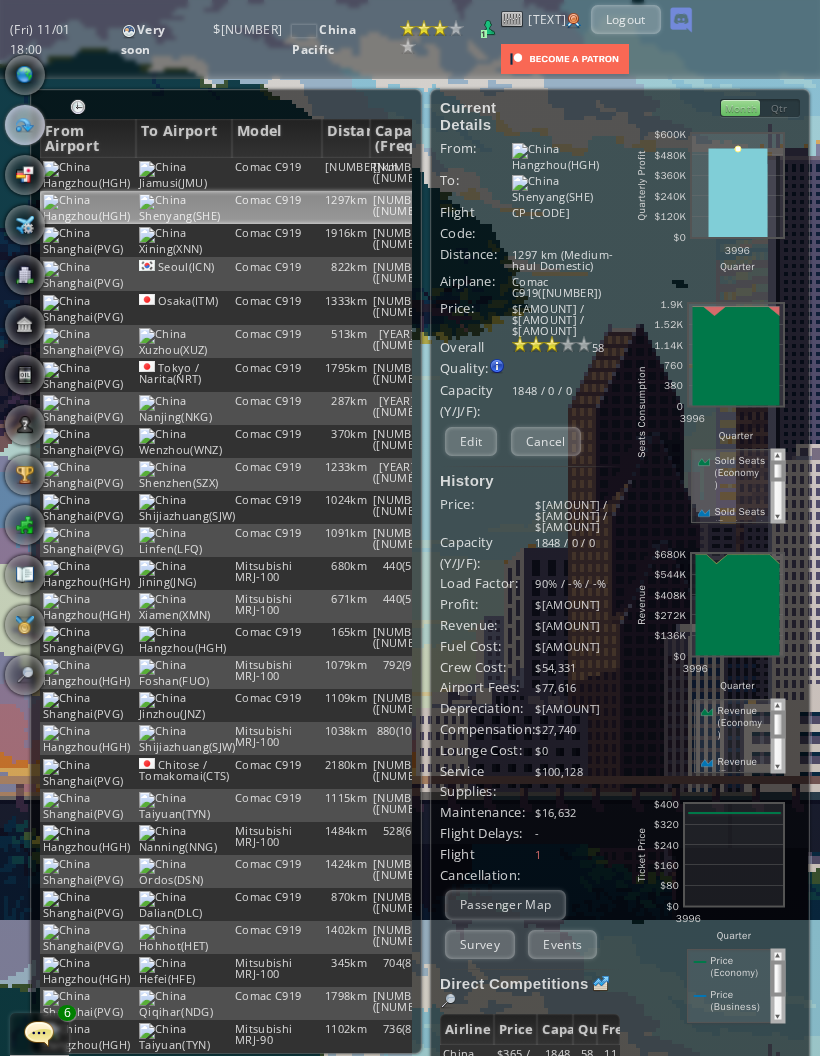scroll, scrollTop: 0, scrollLeft: 0, axis: both 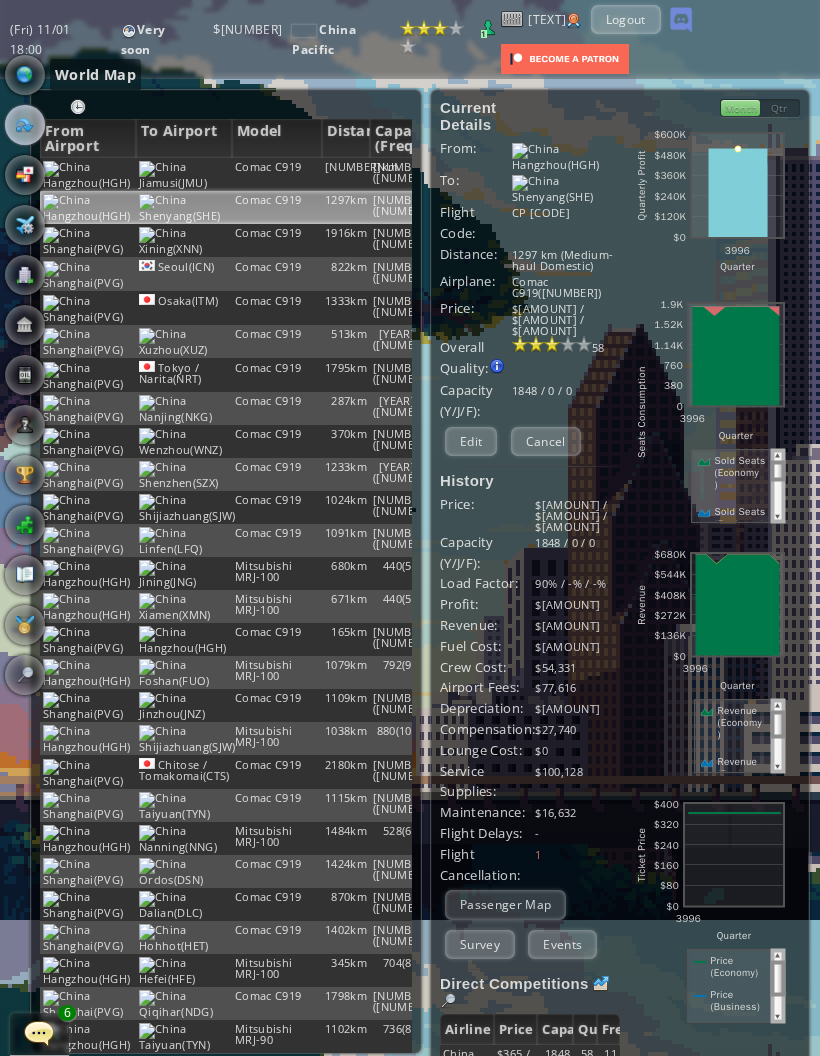 click at bounding box center (25, 75) 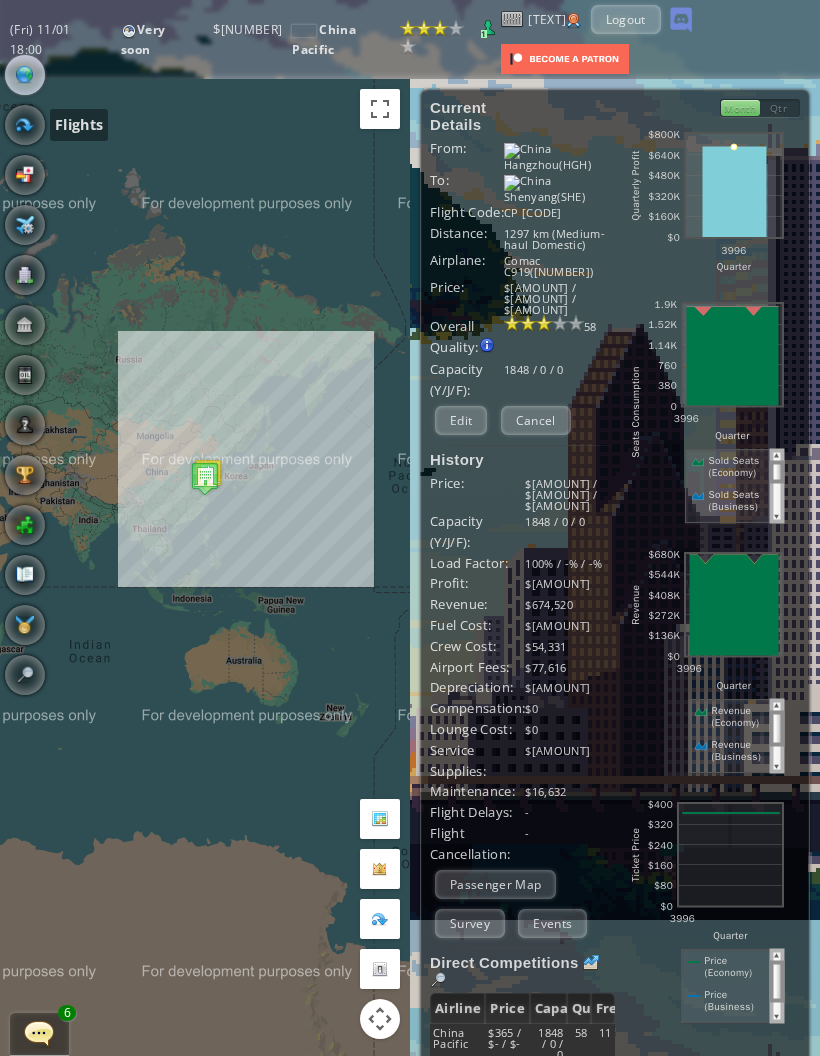 click at bounding box center (25, 125) 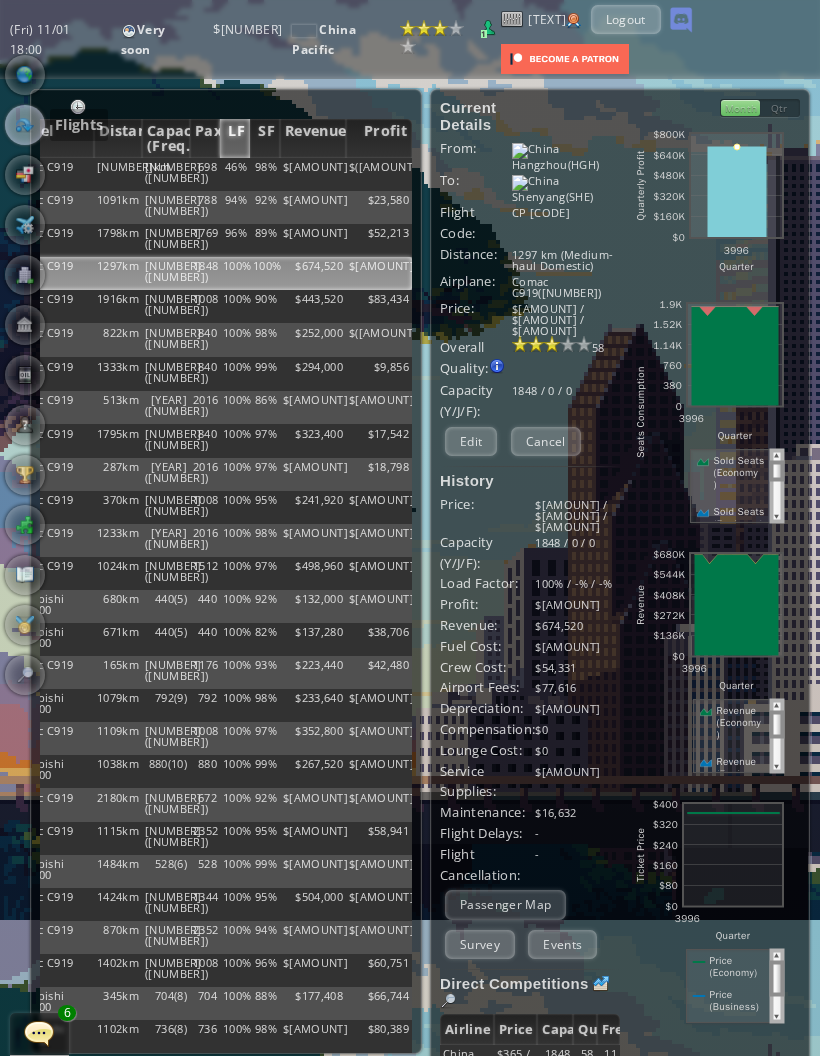 scroll, scrollTop: 0, scrollLeft: 228, axis: horizontal 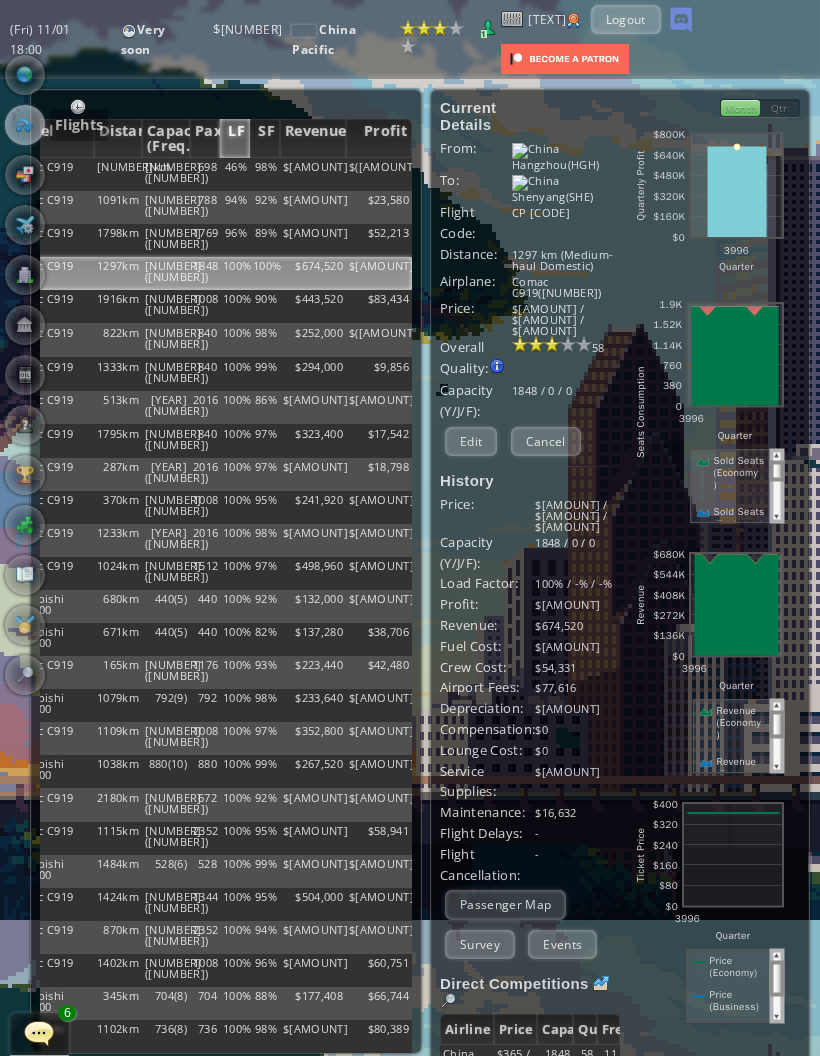 click on "Profit" at bounding box center [379, 138] 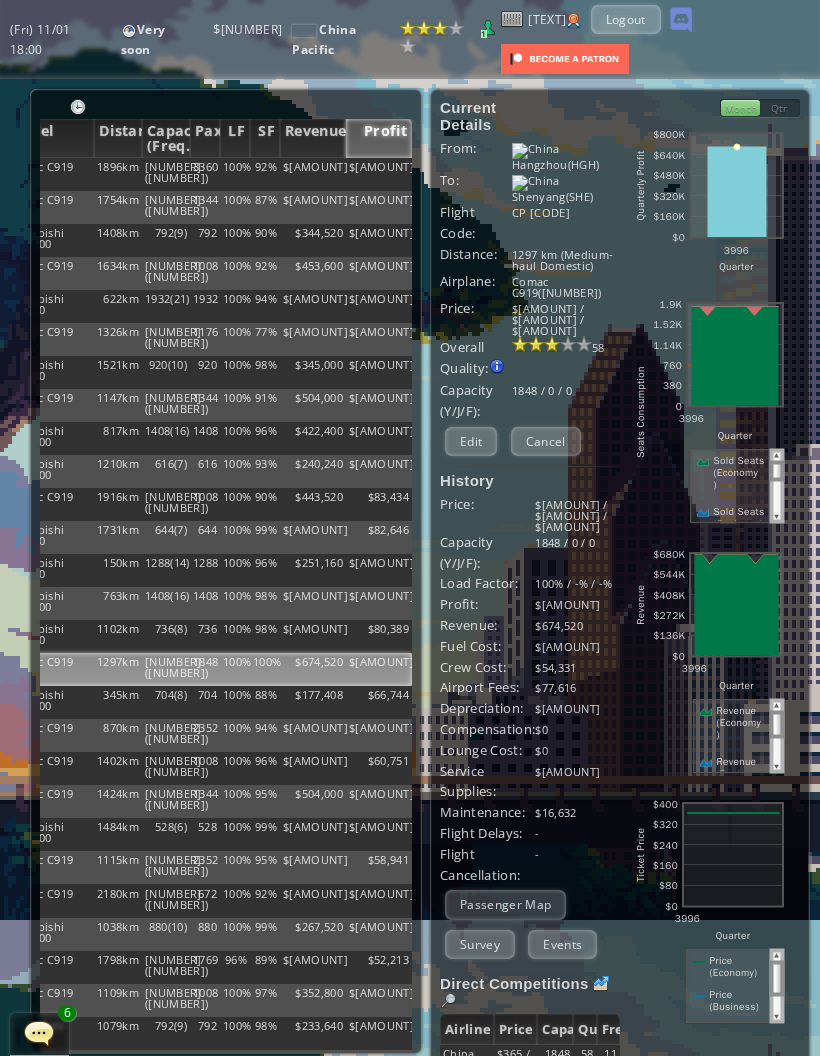 click on "Profit" at bounding box center (379, 138) 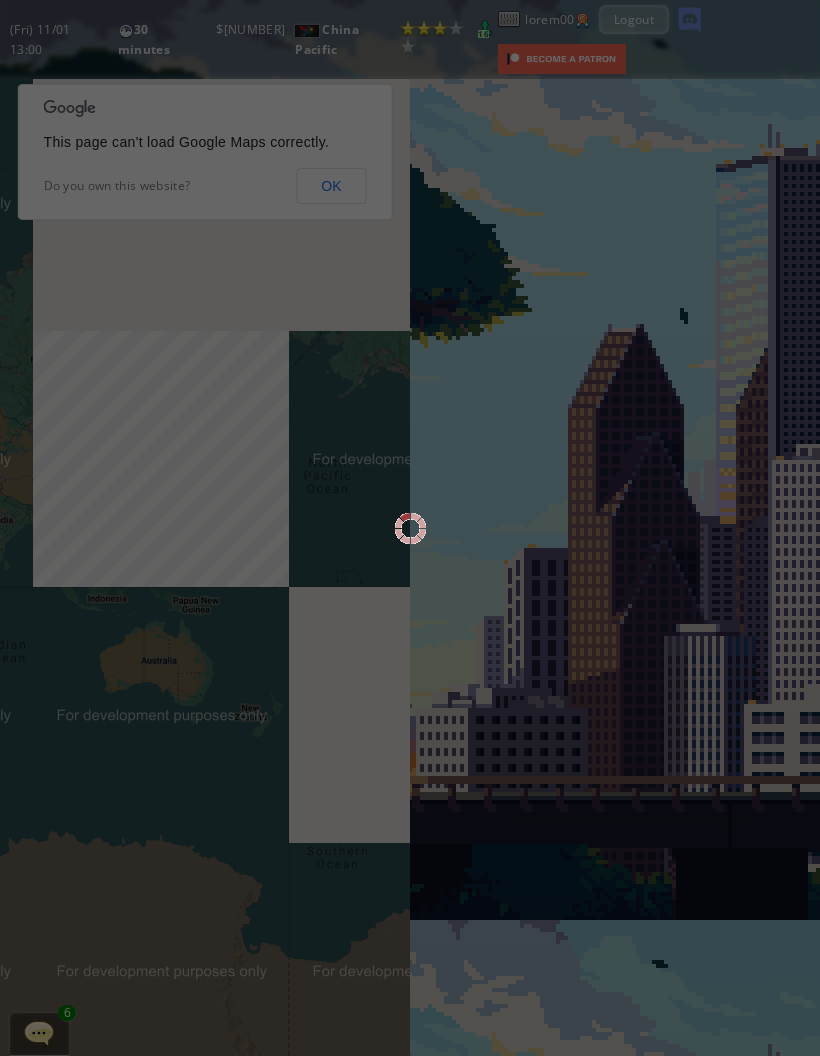 scroll, scrollTop: 0, scrollLeft: 0, axis: both 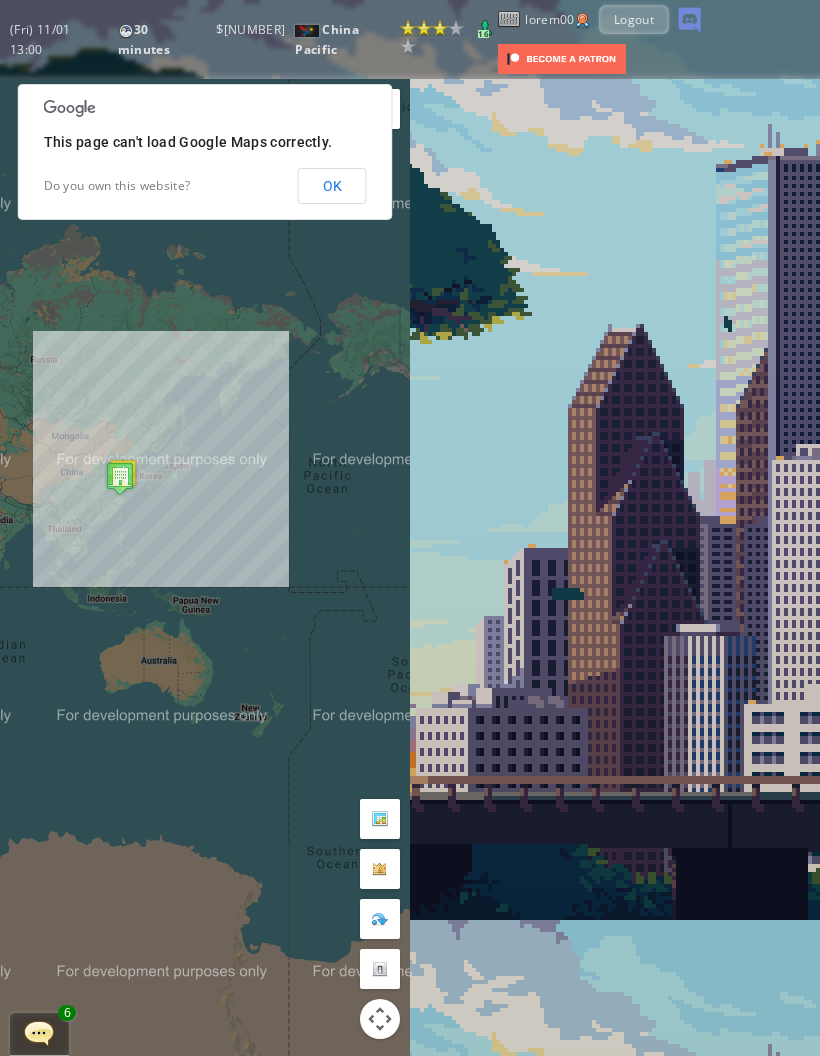 click on "OK" at bounding box center [332, 186] 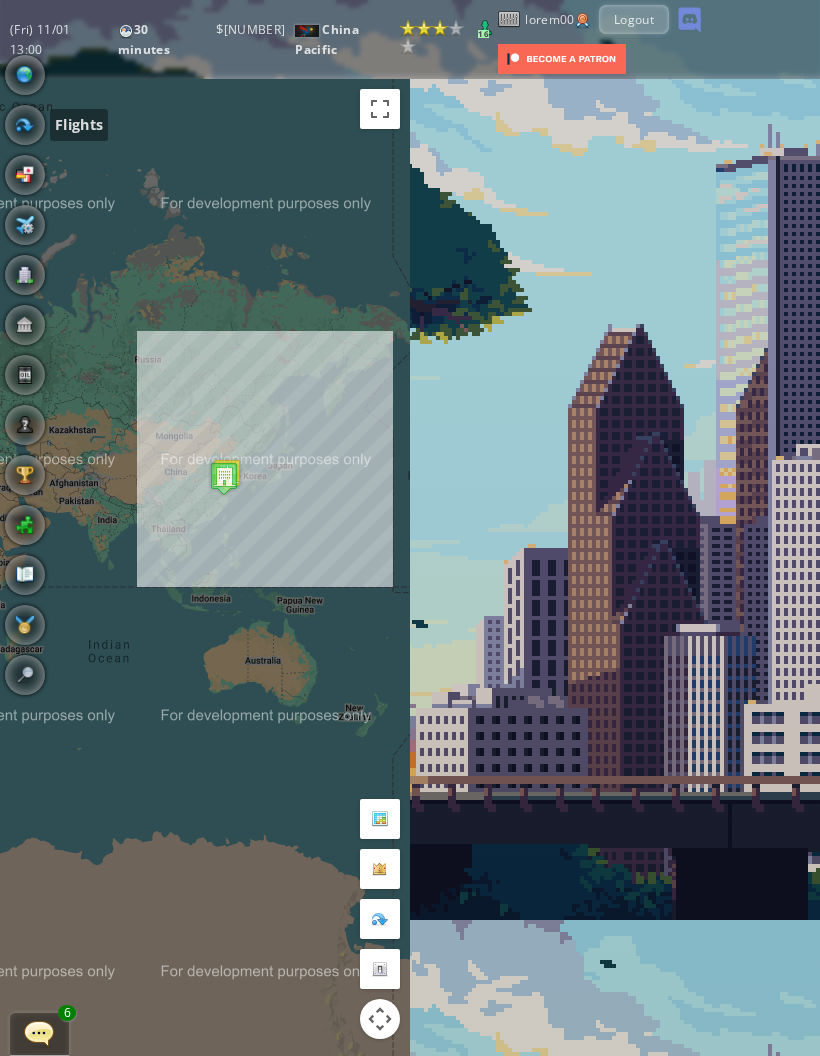 click at bounding box center [25, 125] 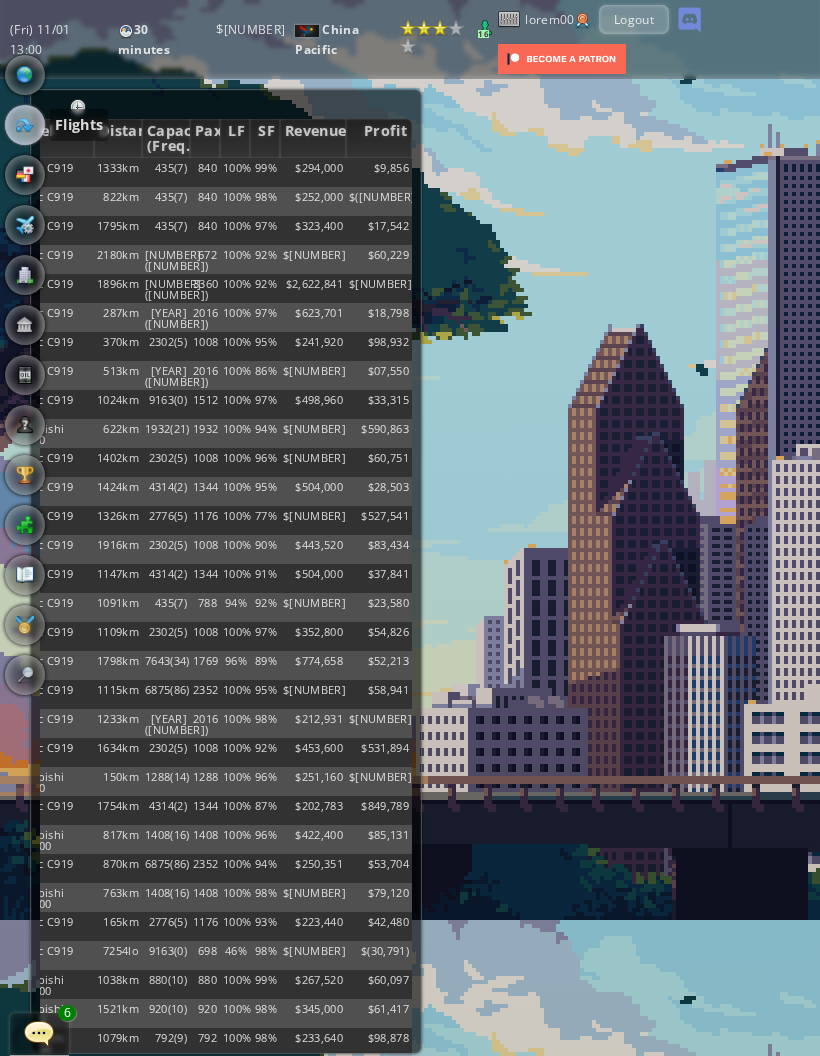scroll, scrollTop: 0, scrollLeft: 228, axis: horizontal 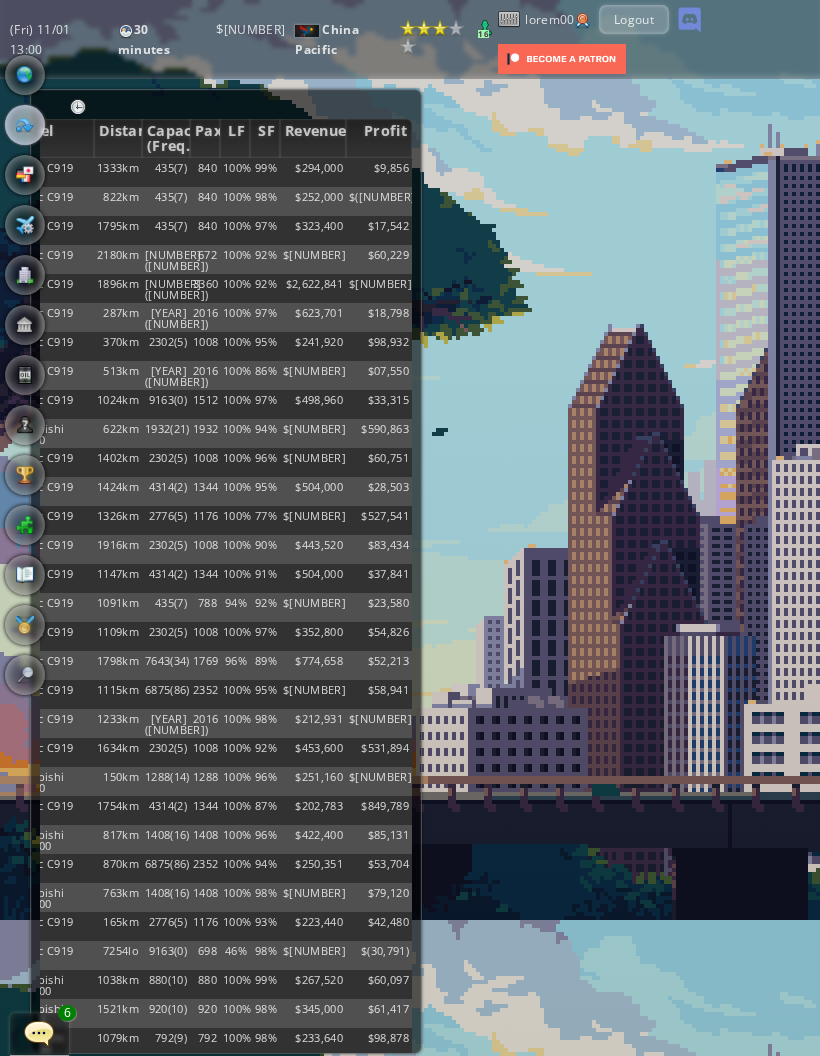click on "Profit" at bounding box center (379, 138) 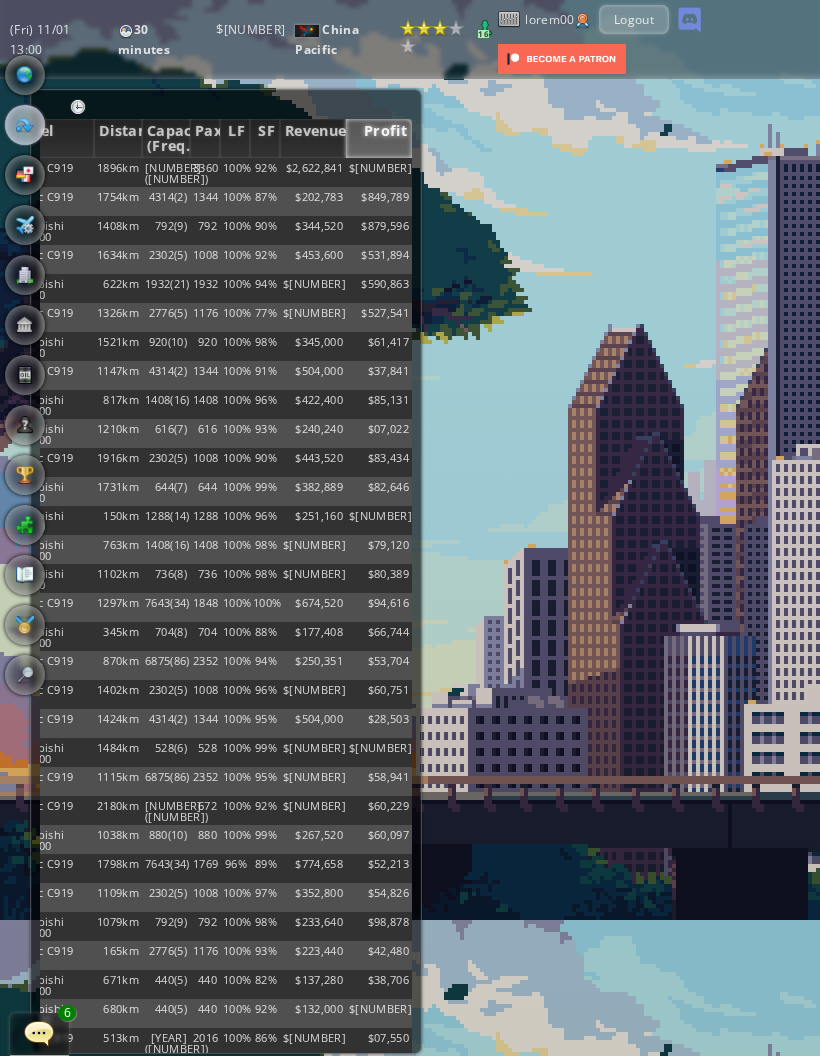 click on "Profit" at bounding box center (379, 138) 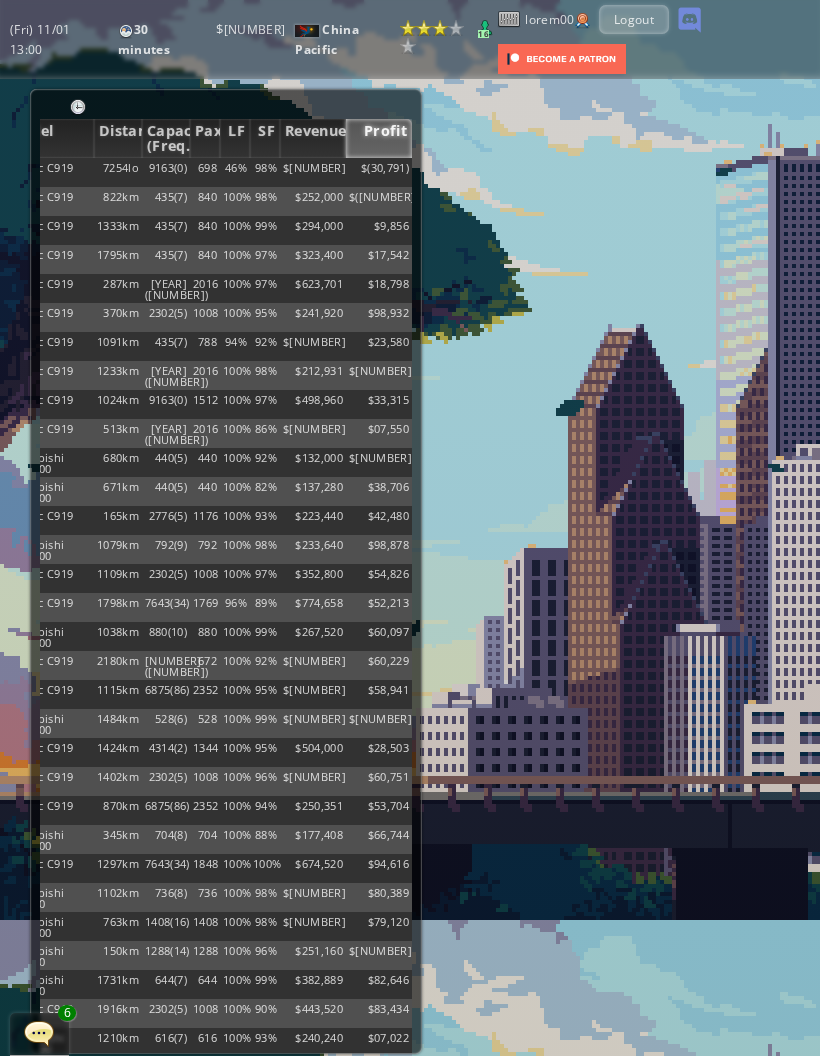 click on "$(30,791)" at bounding box center [379, 172] 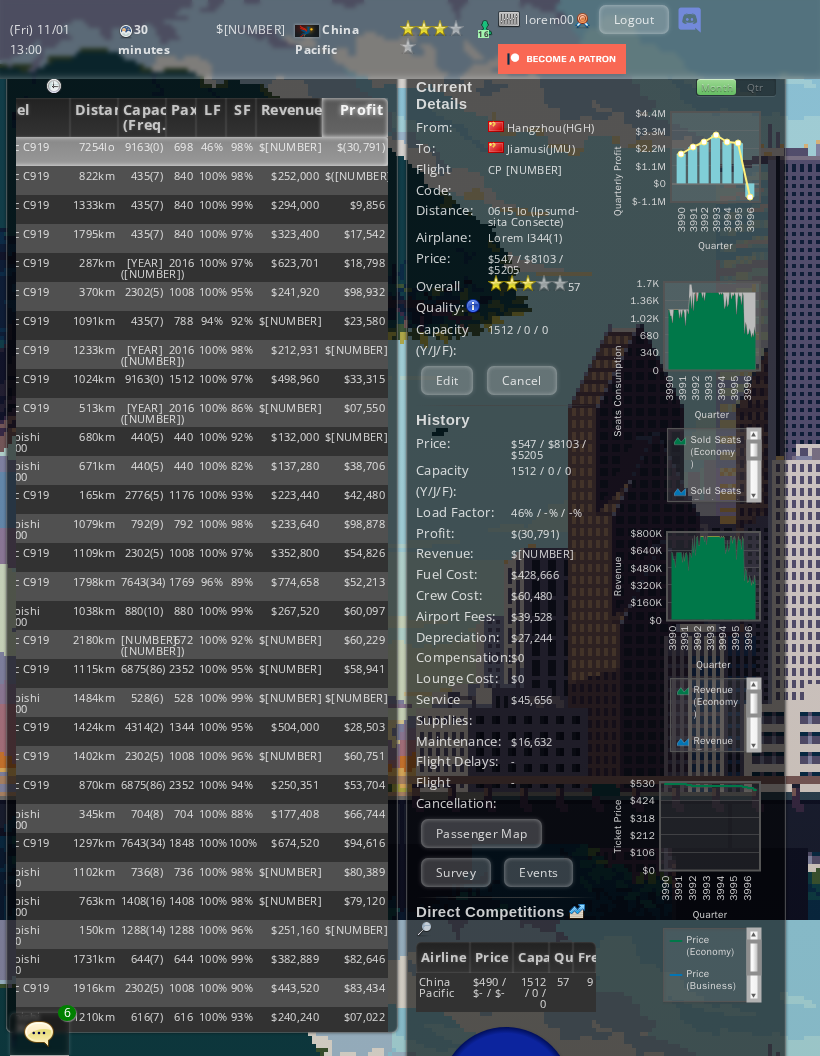 scroll, scrollTop: 20, scrollLeft: 24, axis: both 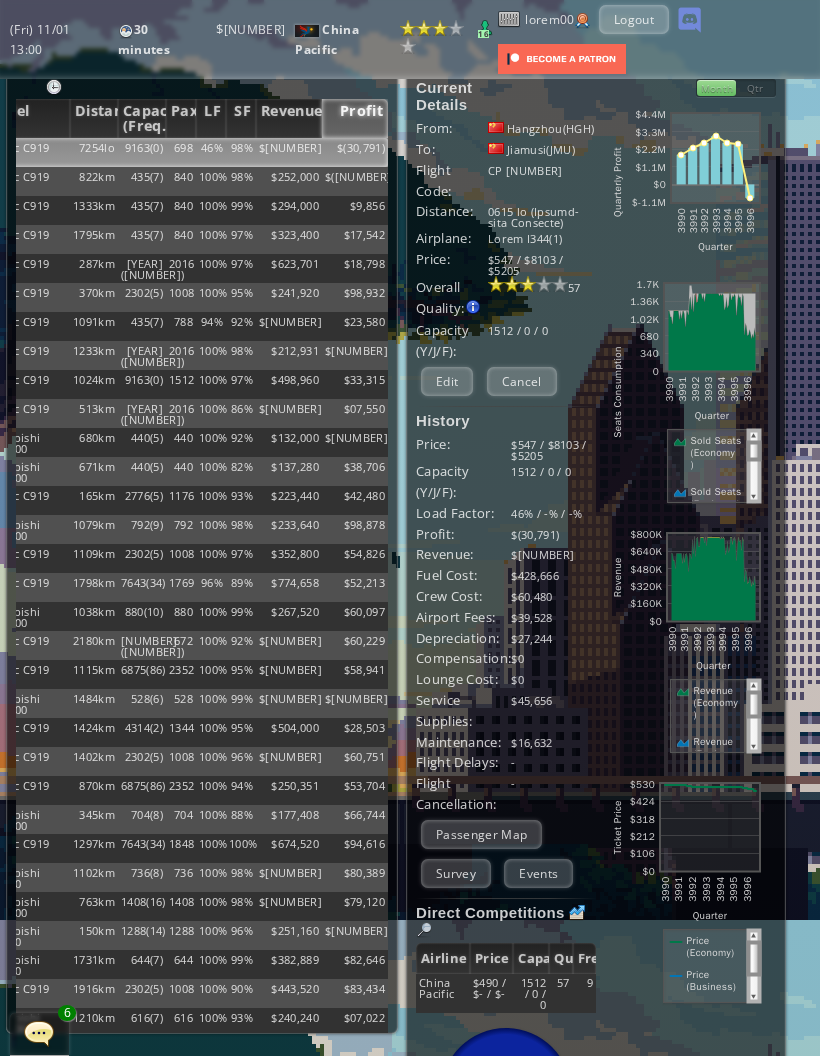 click on "Edit" at bounding box center (447, 381) 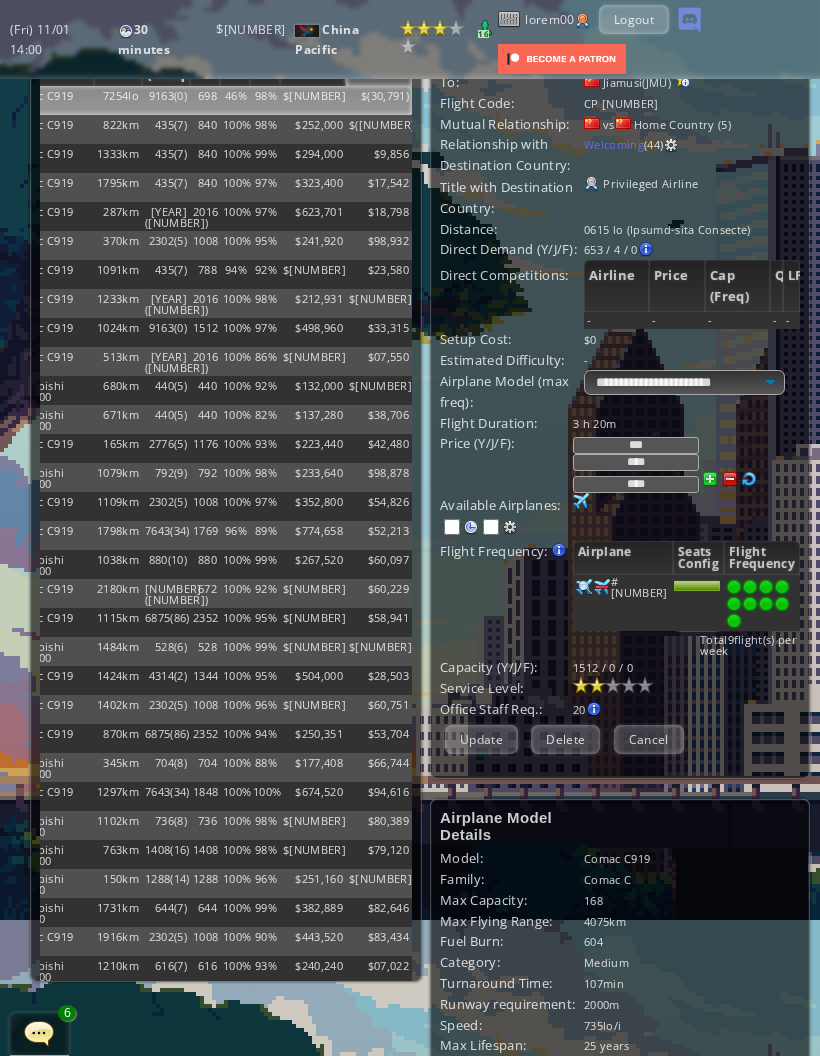 scroll, scrollTop: 73, scrollLeft: 0, axis: vertical 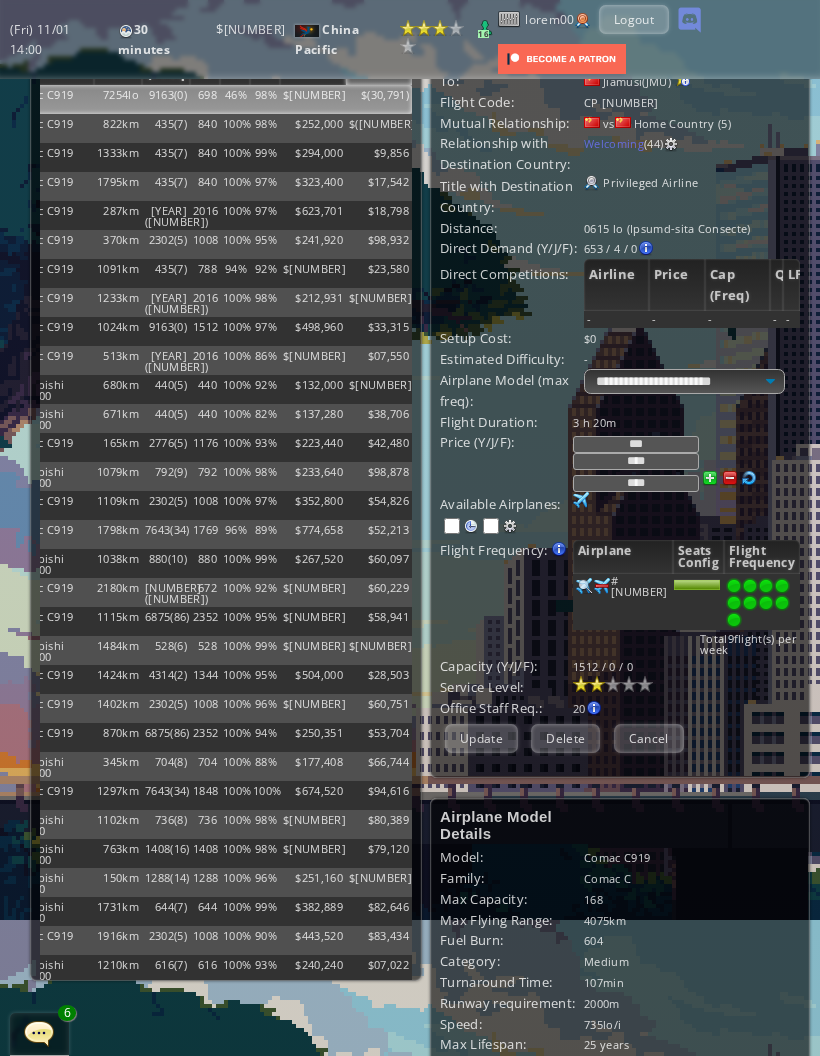 click on "***" at bounding box center (636, 444) 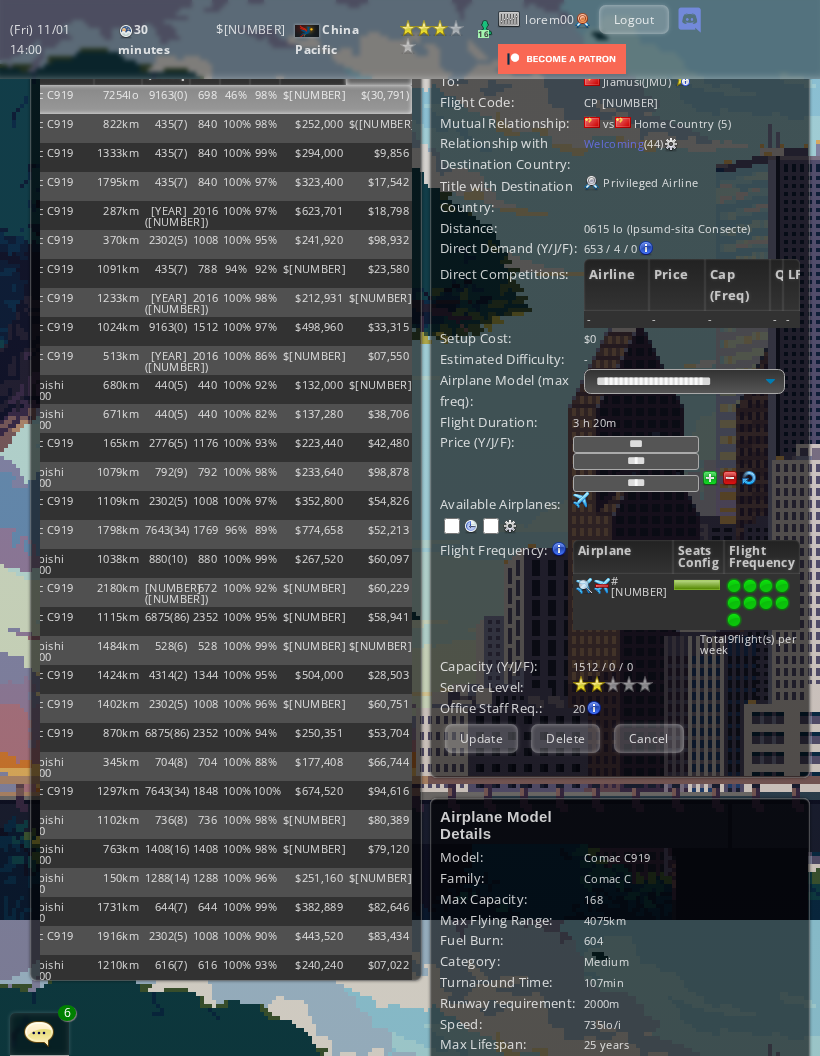 type on "***" 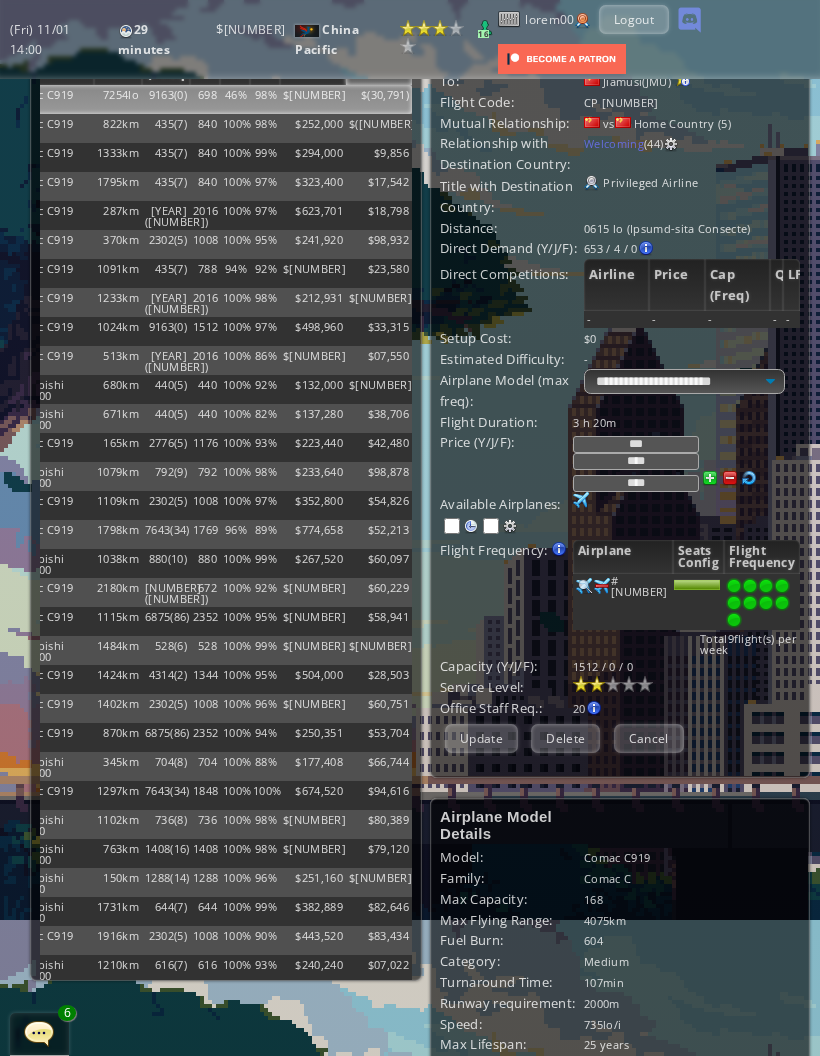 click on "Update" at bounding box center [481, 738] 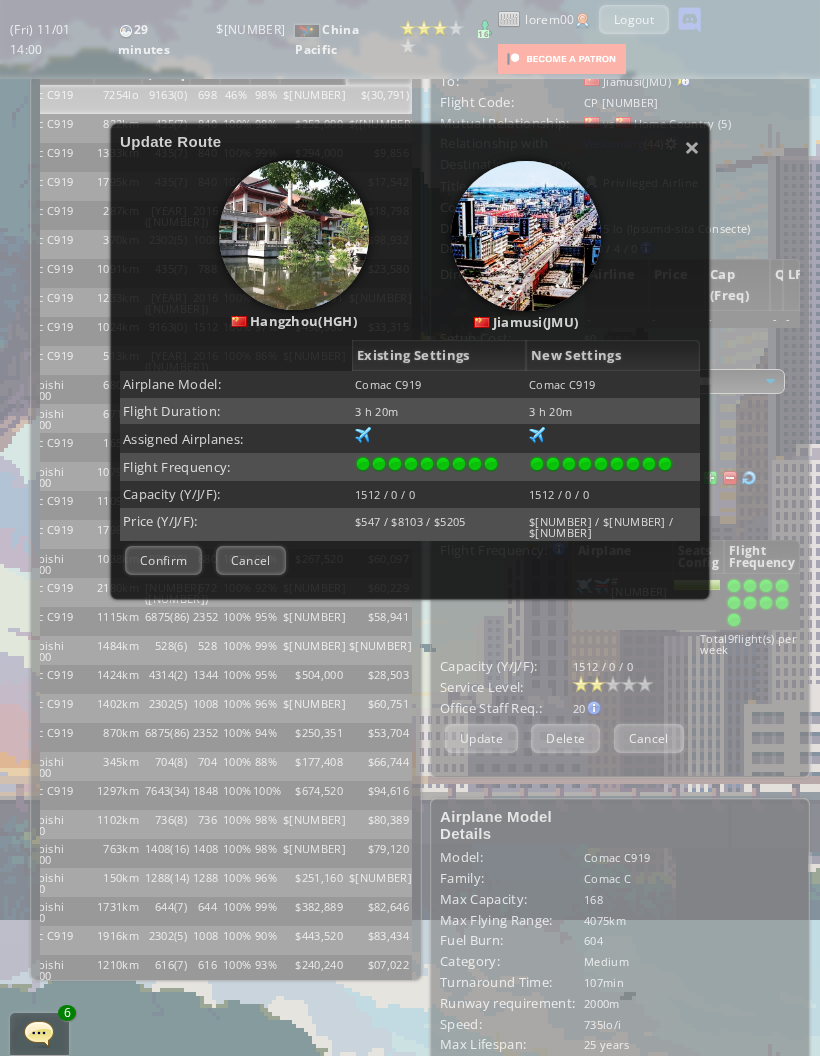 click on "Confirm" at bounding box center (163, 560) 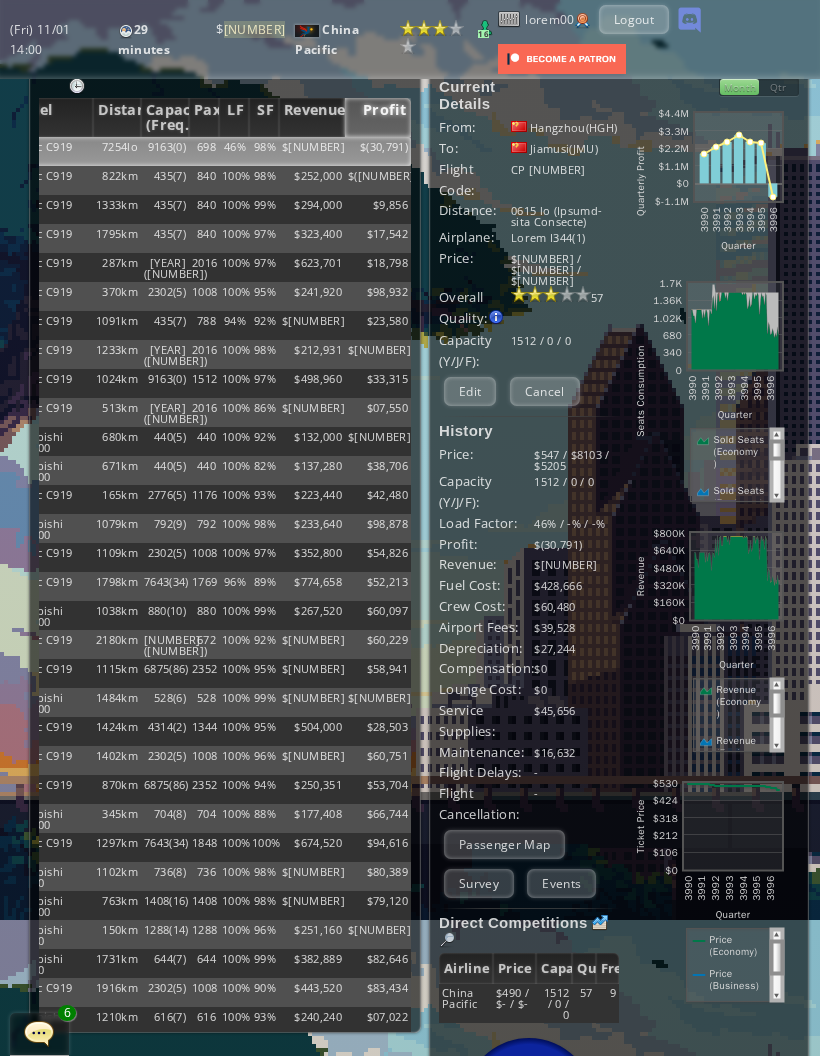 scroll, scrollTop: 20, scrollLeft: 1, axis: both 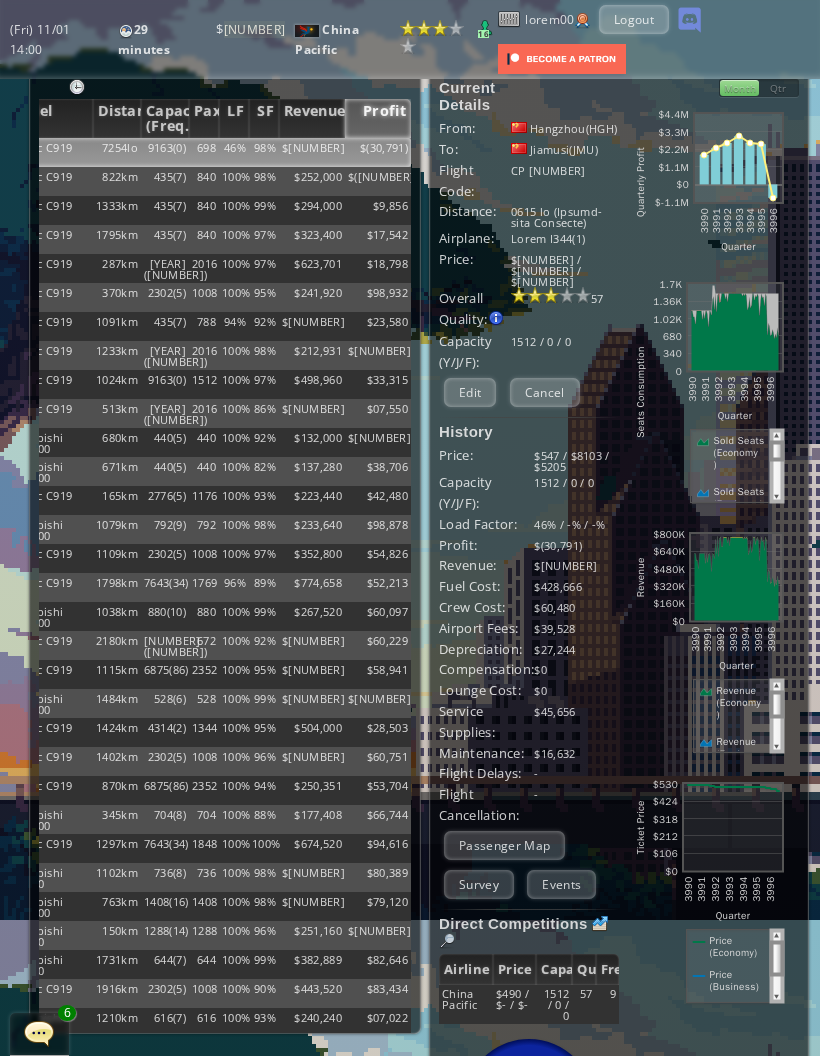 click on "Survey" at bounding box center (479, 884) 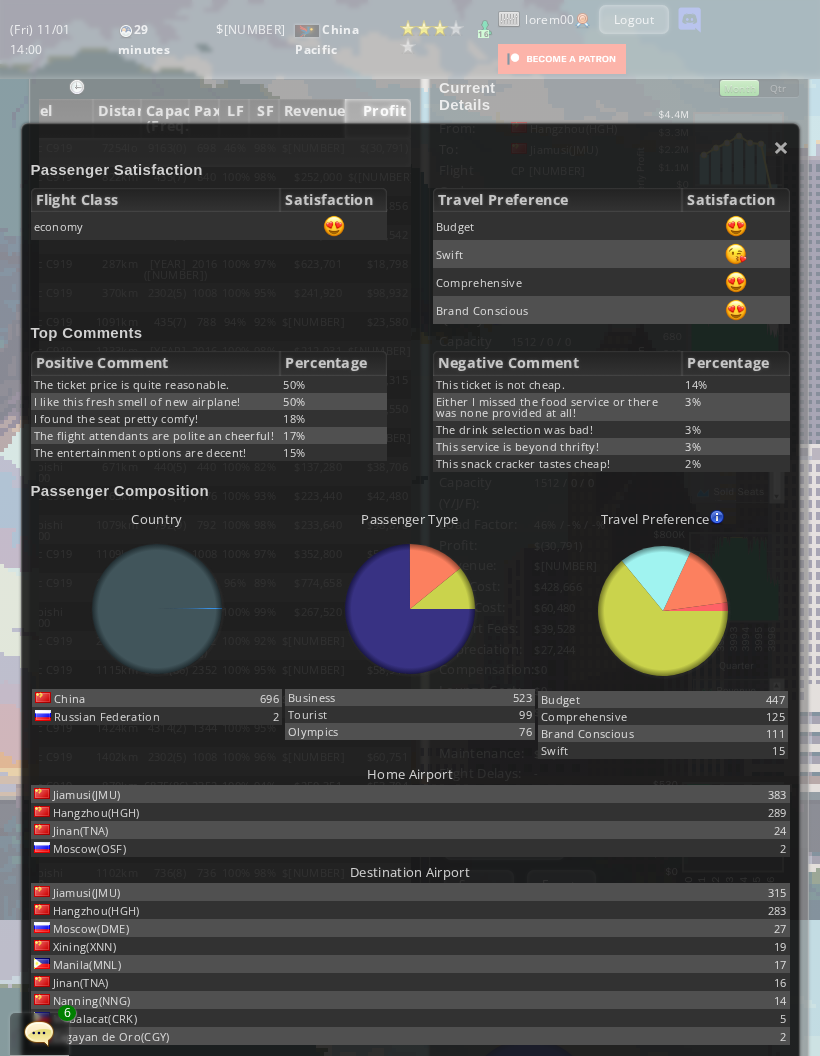 click on "×" at bounding box center (781, 147) 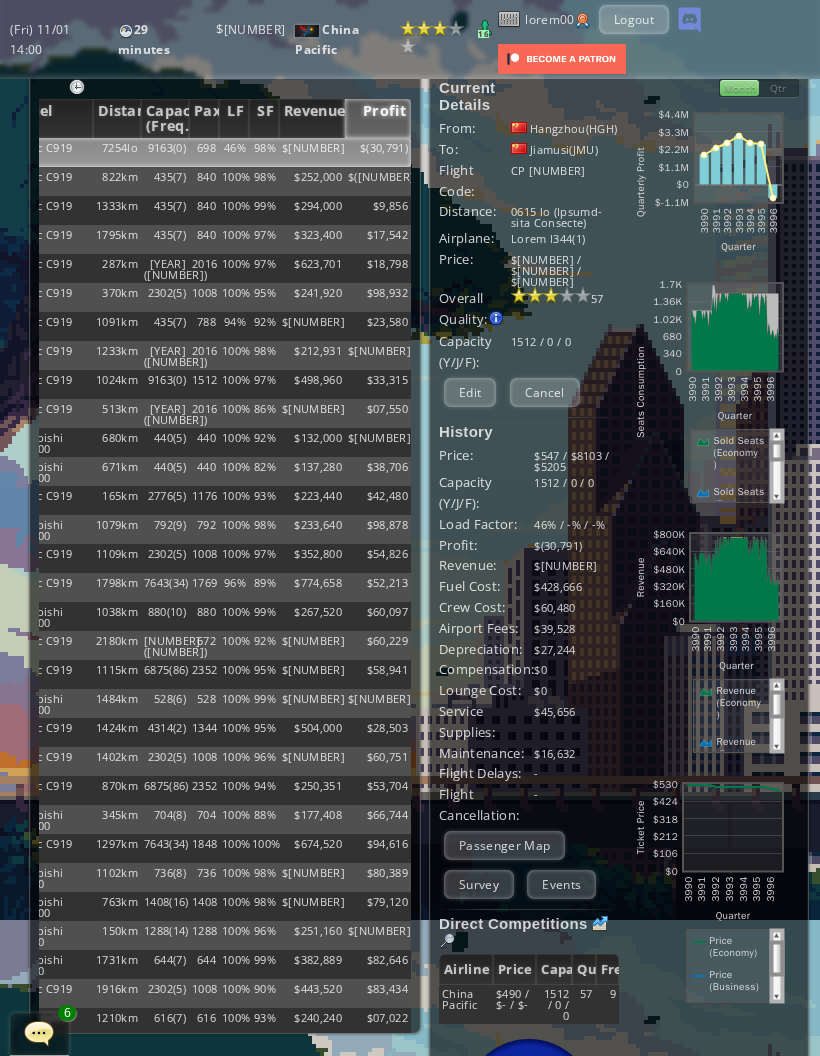 scroll, scrollTop: 0, scrollLeft: 0, axis: both 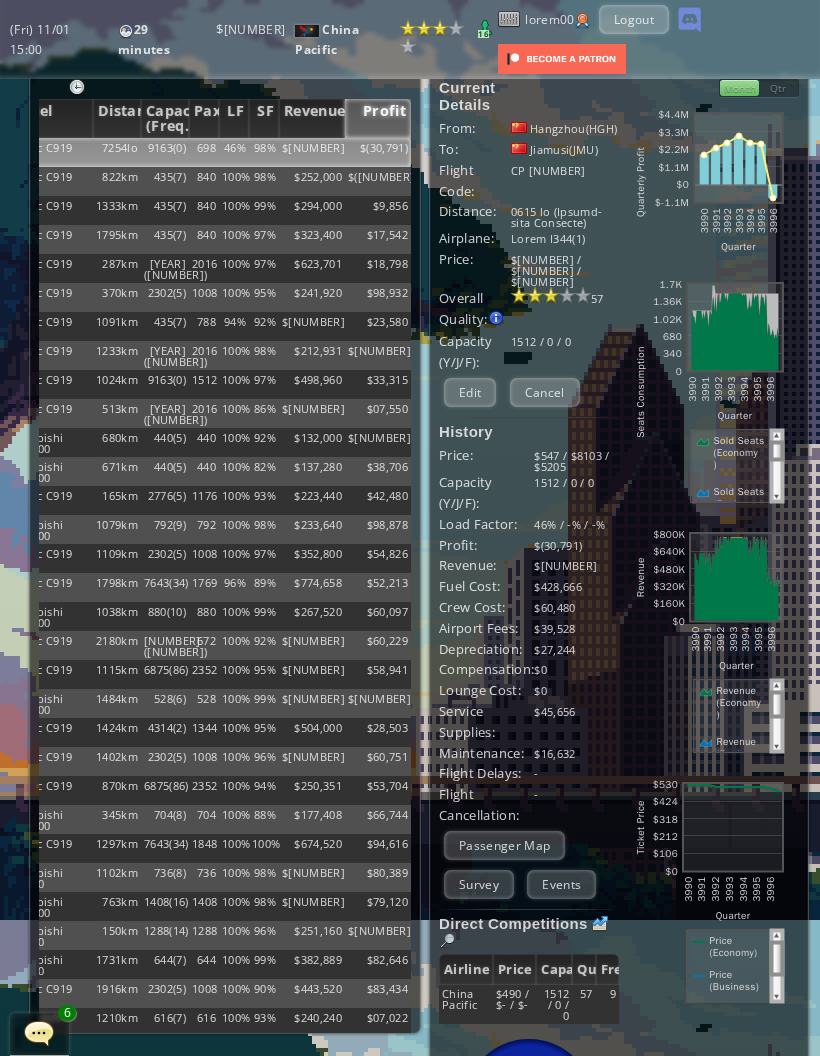 click on "LF" at bounding box center (234, 118) 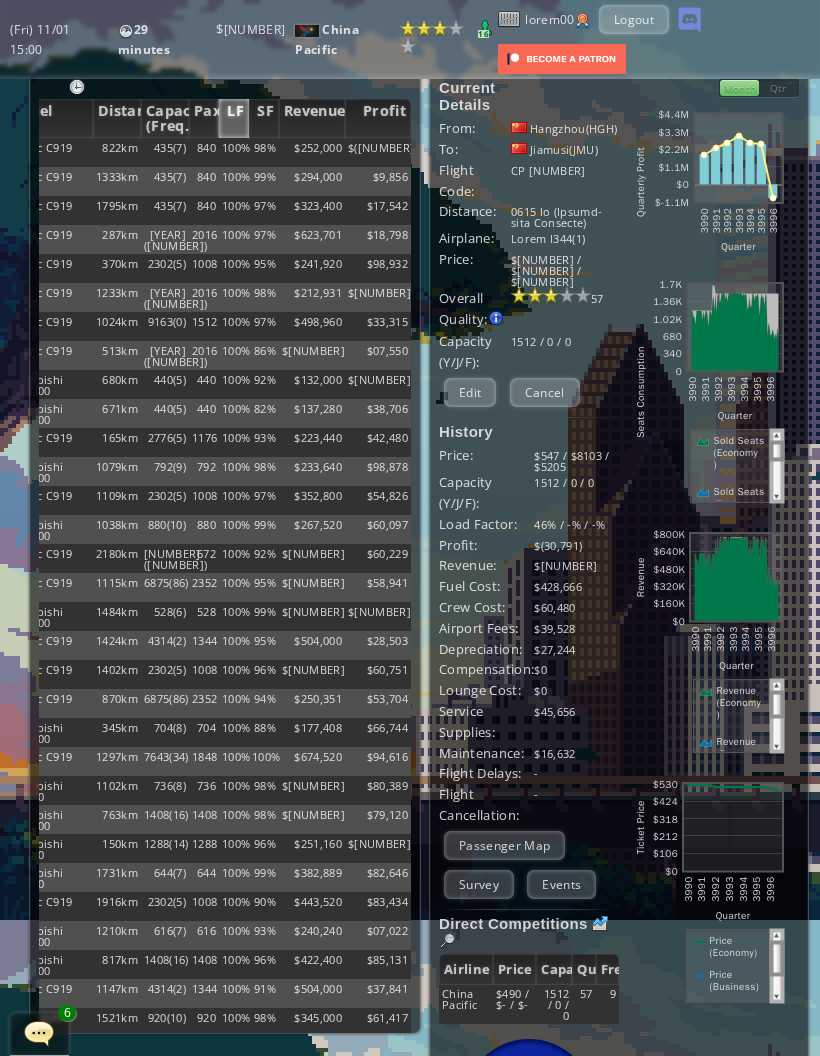 click on "LF" at bounding box center [234, 118] 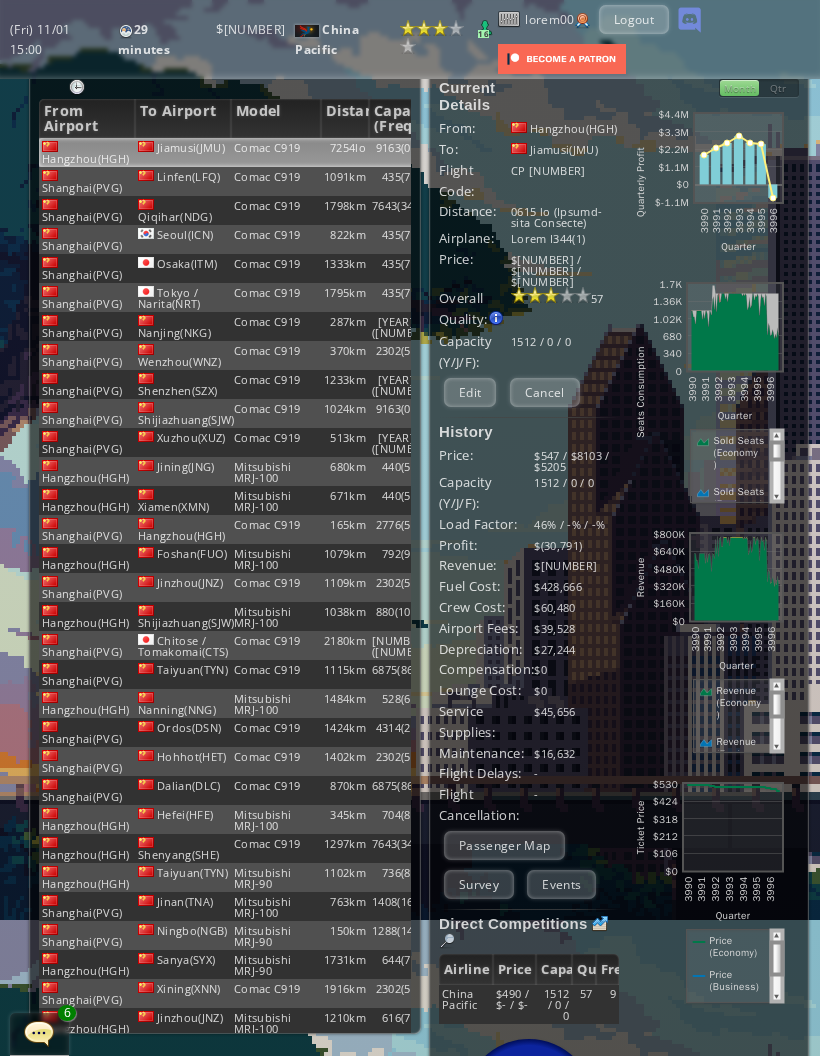 scroll, scrollTop: 0, scrollLeft: 0, axis: both 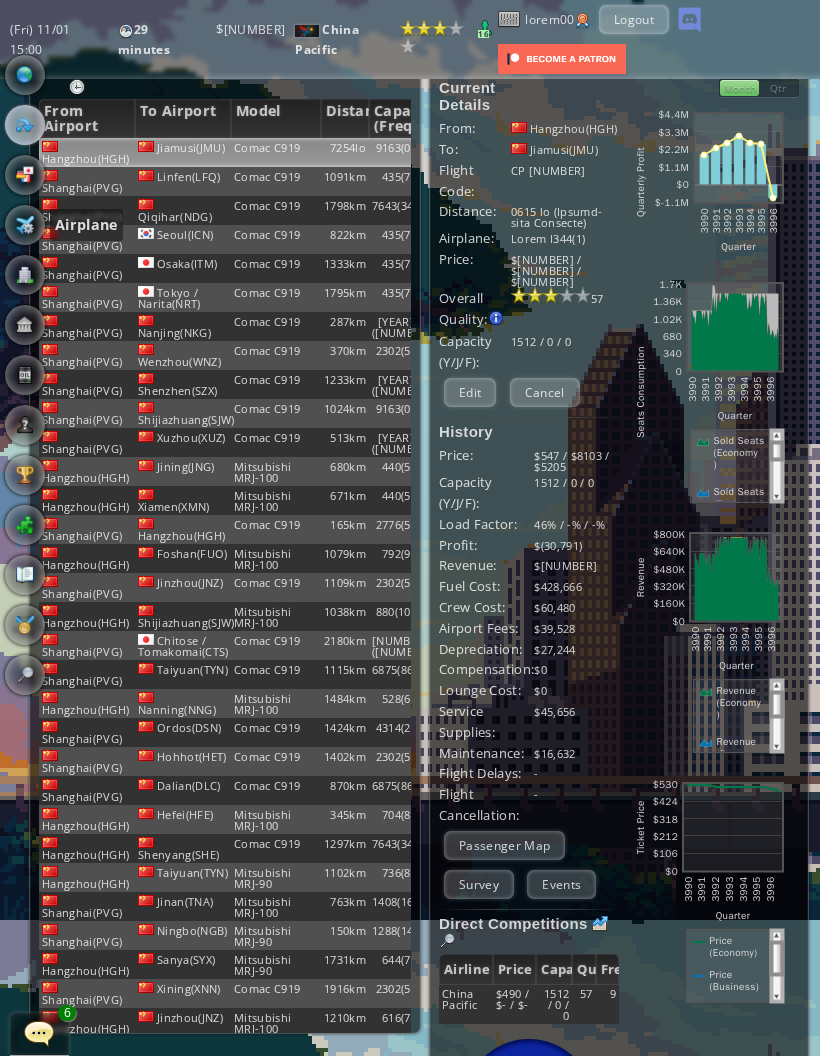 click at bounding box center [25, 225] 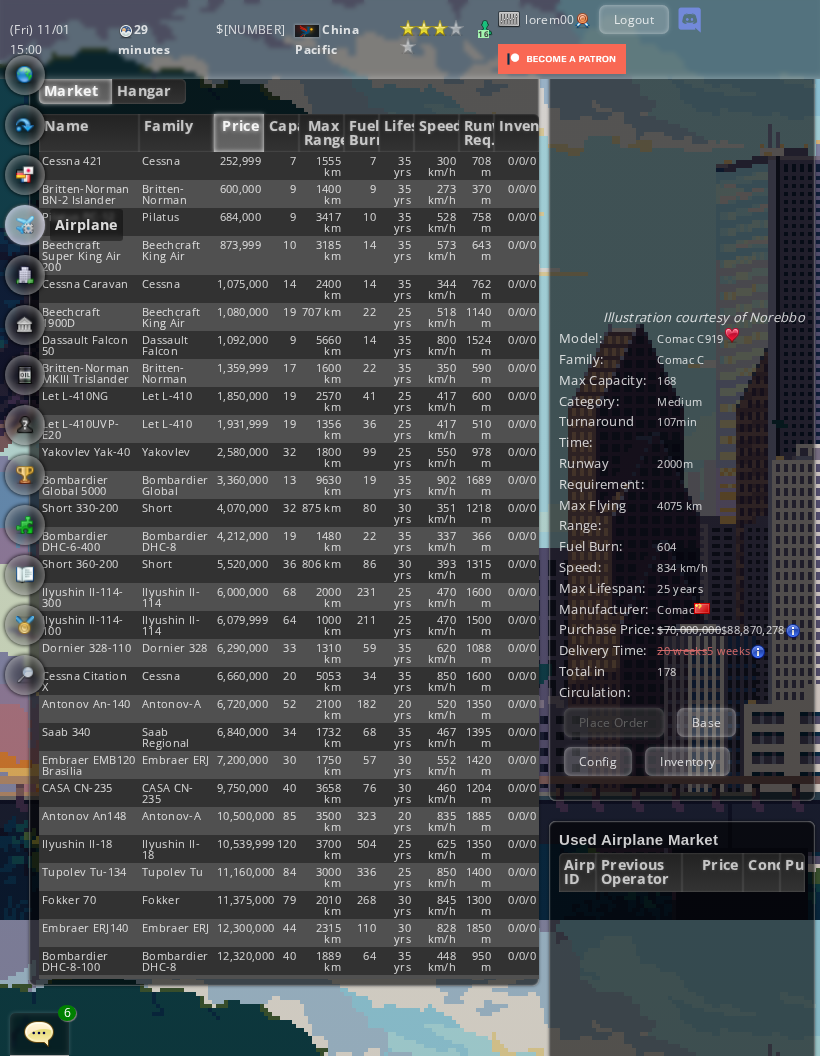 scroll, scrollTop: 0, scrollLeft: 1, axis: horizontal 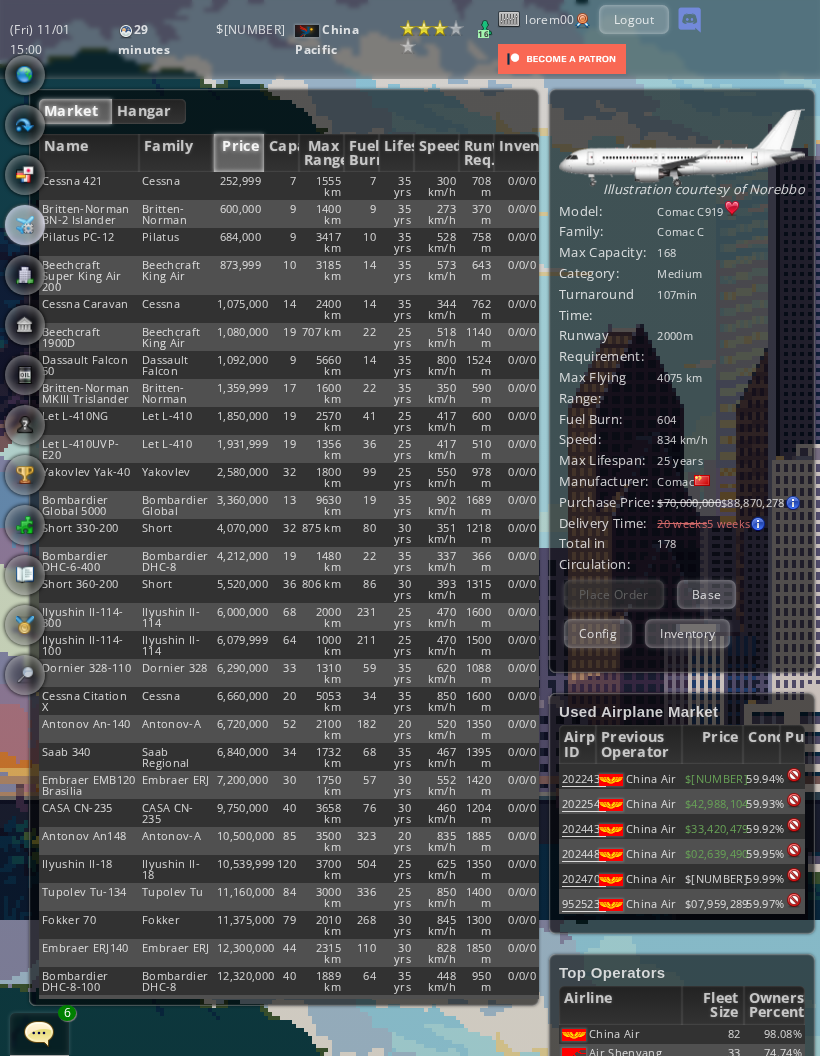 click at bounding box center [25, 225] 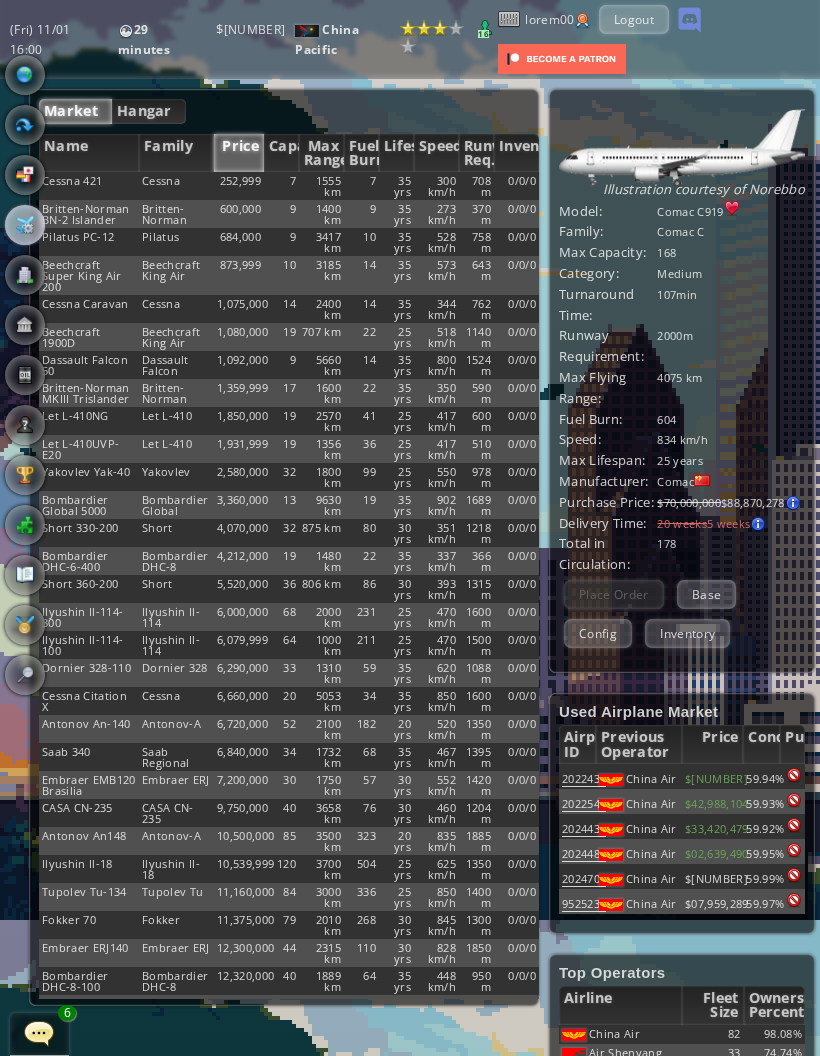 click on "Hangar" at bounding box center [149, 111] 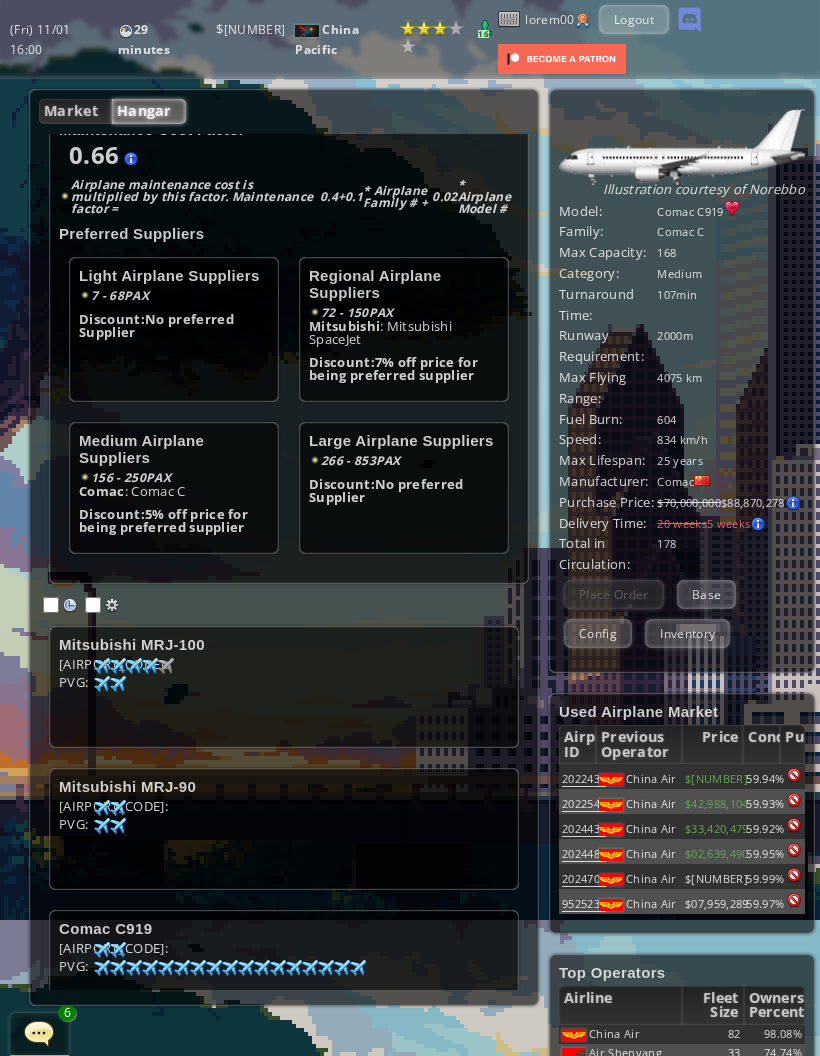 scroll, scrollTop: 31, scrollLeft: 0, axis: vertical 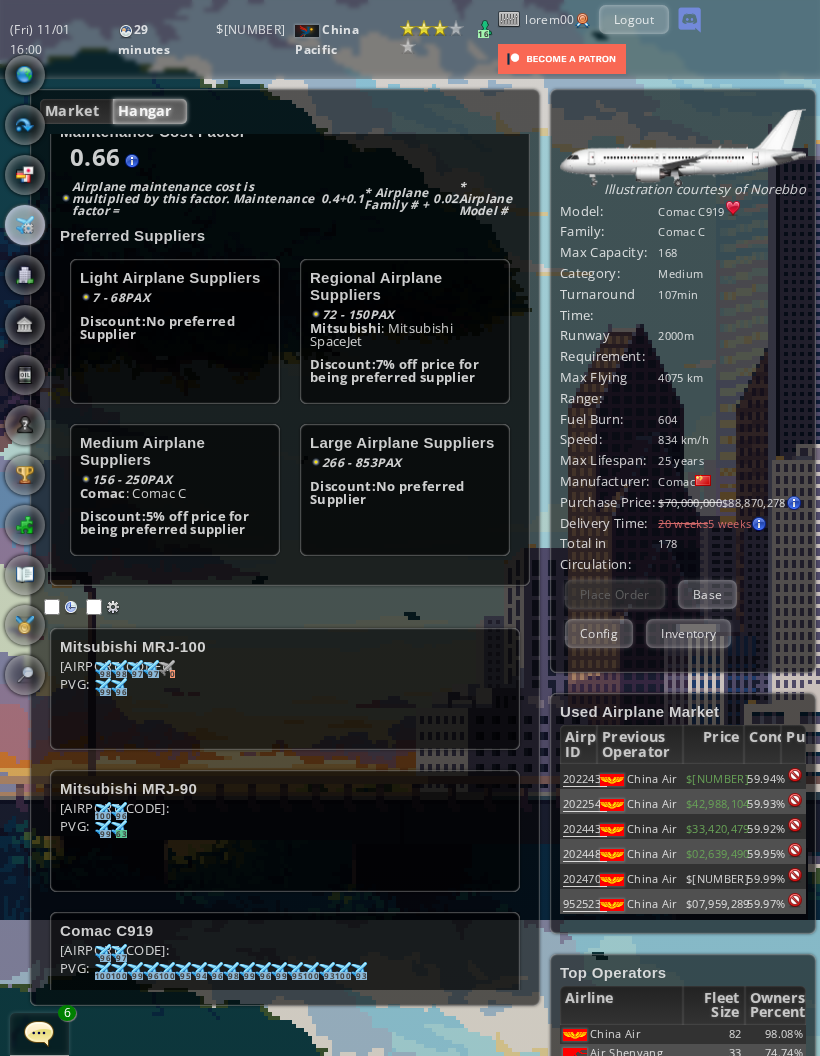click at bounding box center (25, 125) 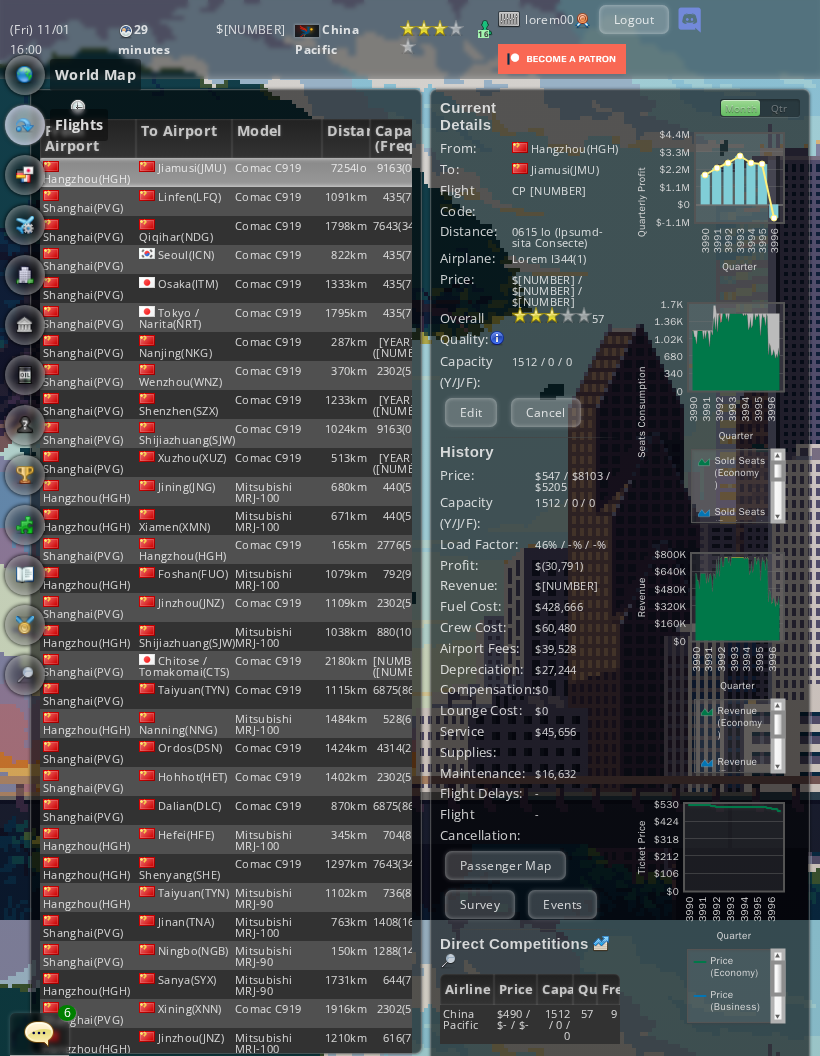 click at bounding box center (25, 75) 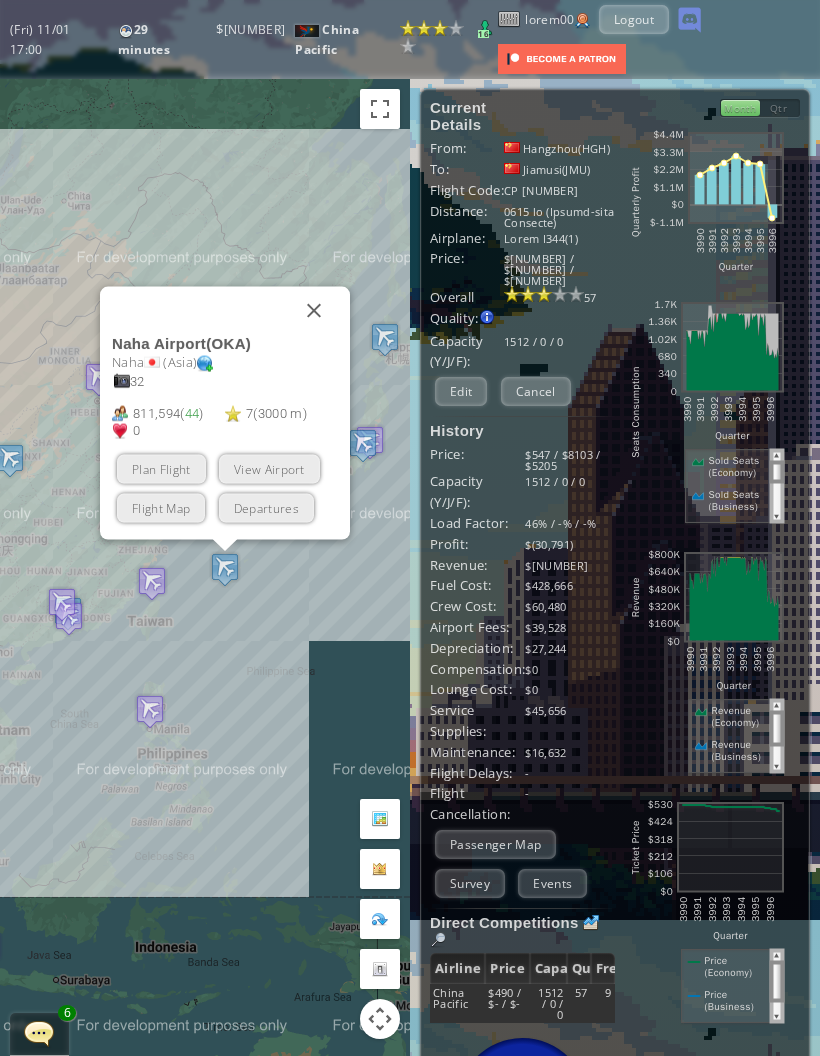 click at bounding box center [314, 311] 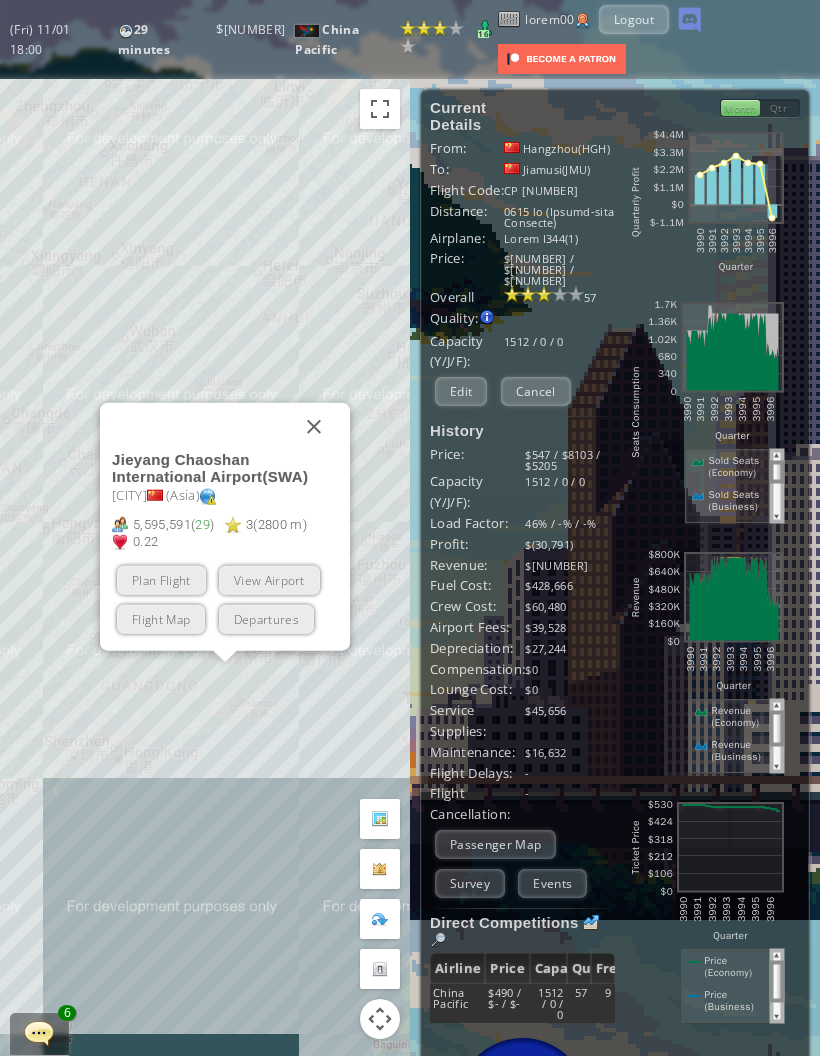 click on "Plan Flight" at bounding box center [161, 580] 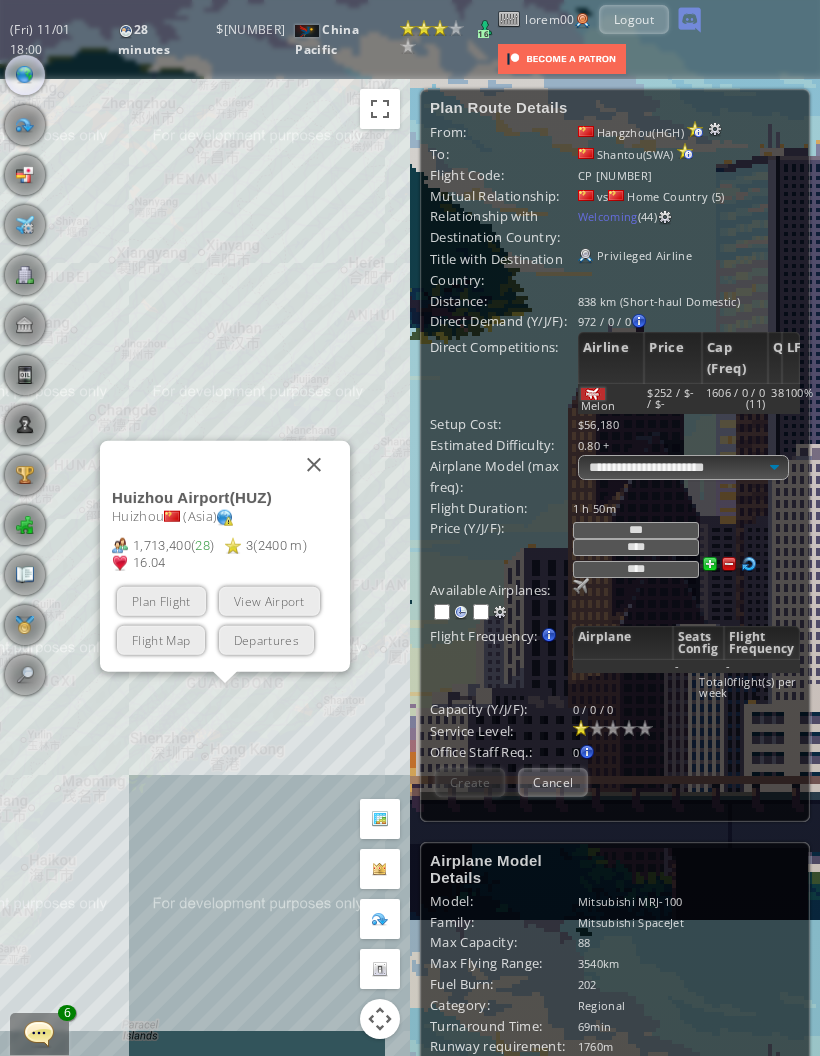 click on "Plan Flight" at bounding box center [161, 601] 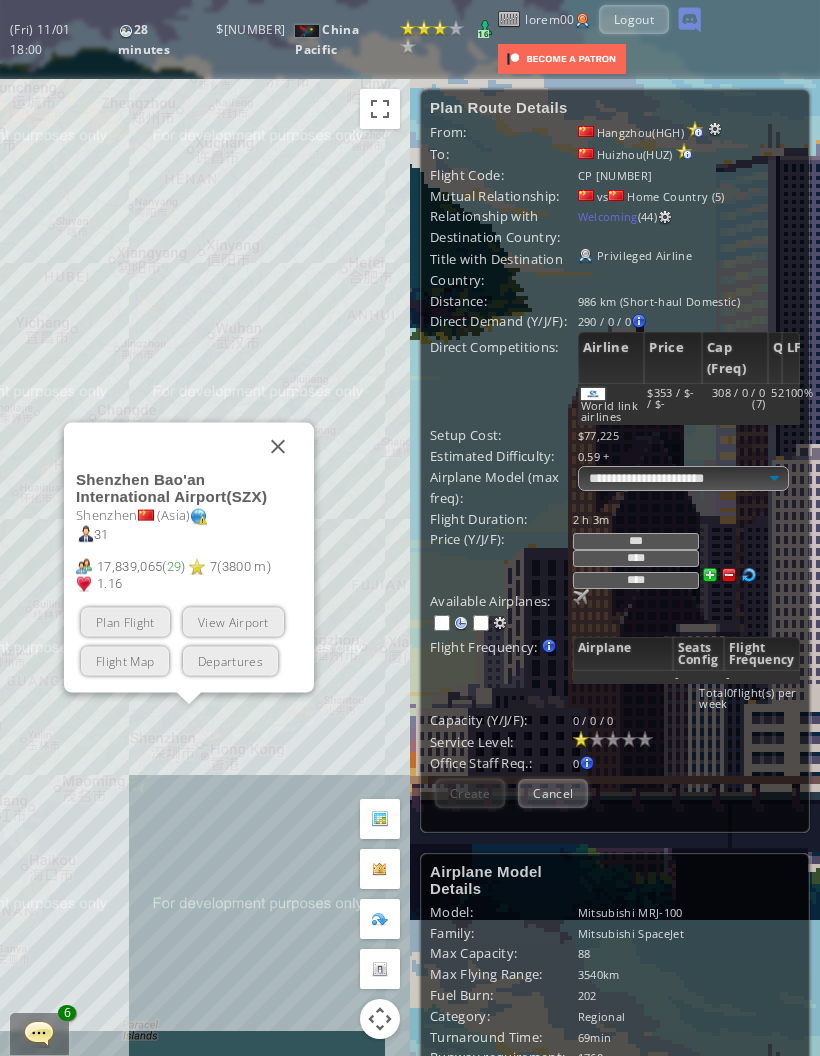 click on "Plan Flight" at bounding box center (125, 622) 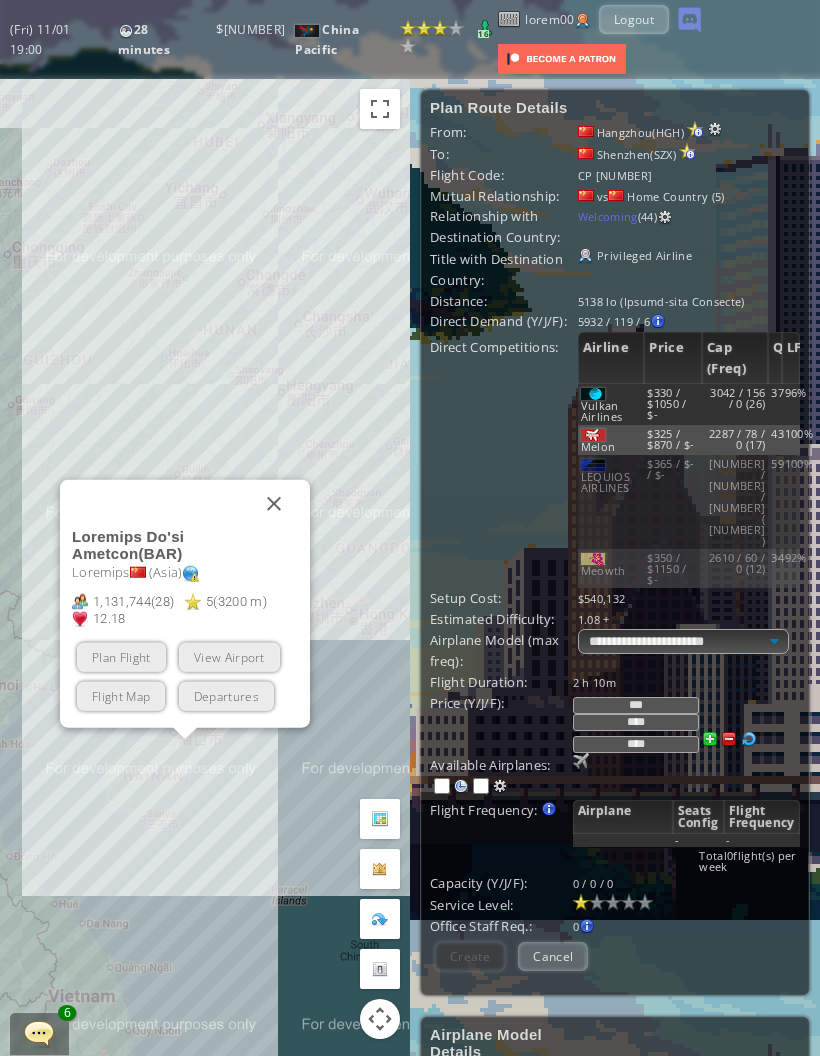 click on "Plan Flight" at bounding box center (121, 657) 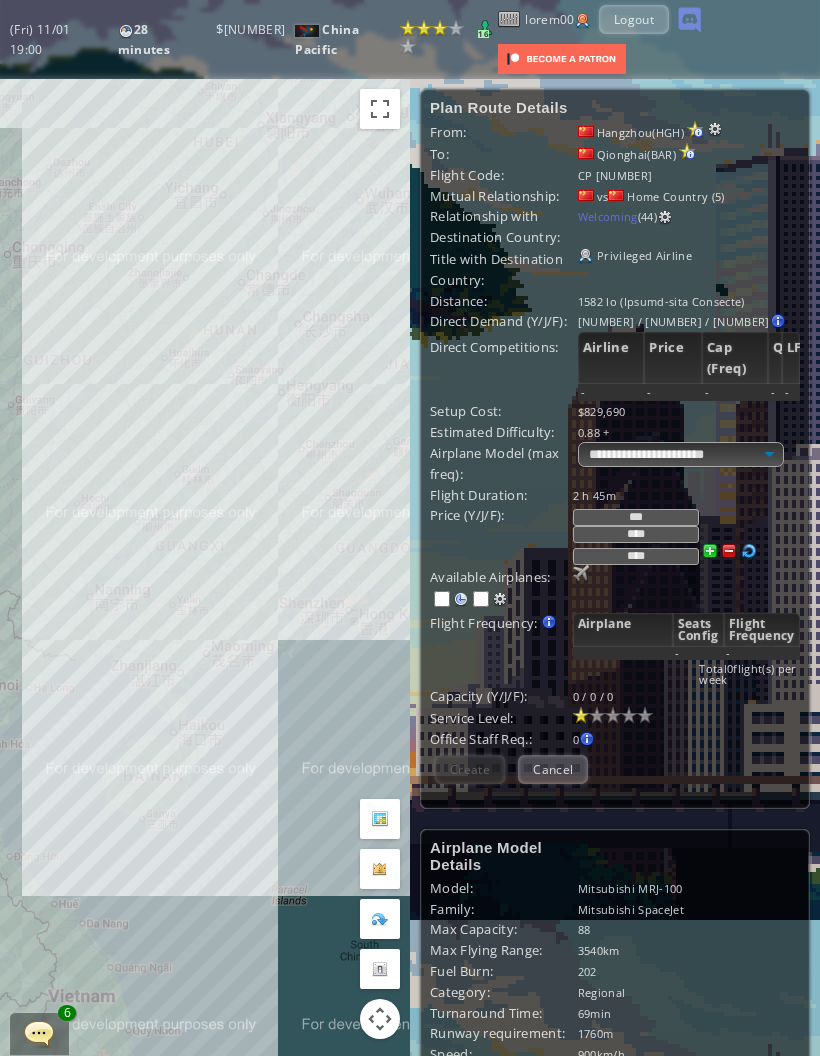 click at bounding box center [581, 573] 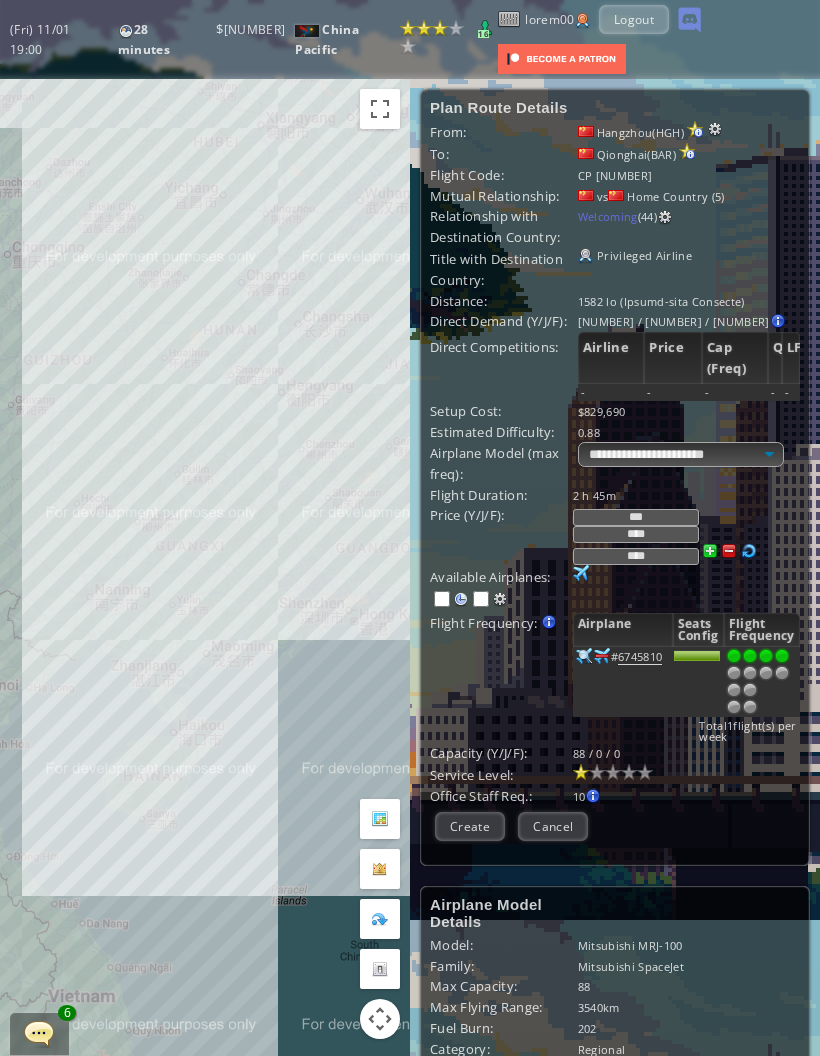 click at bounding box center [782, 656] 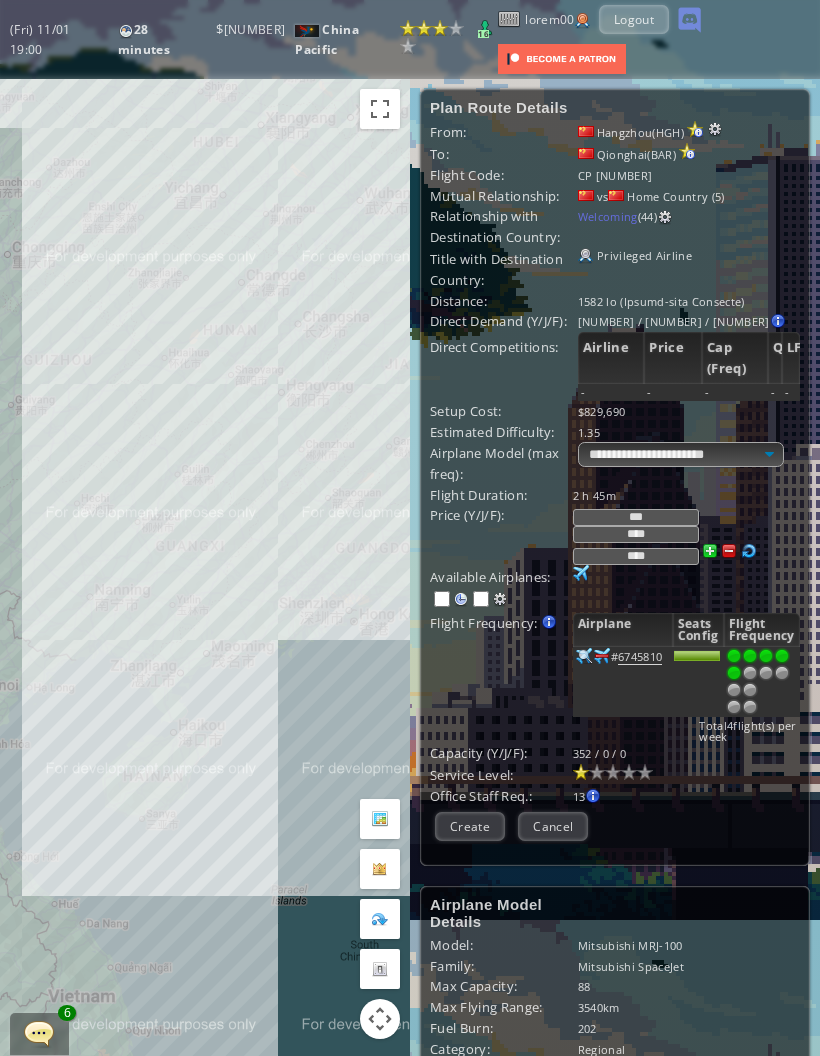 click at bounding box center (734, 673) 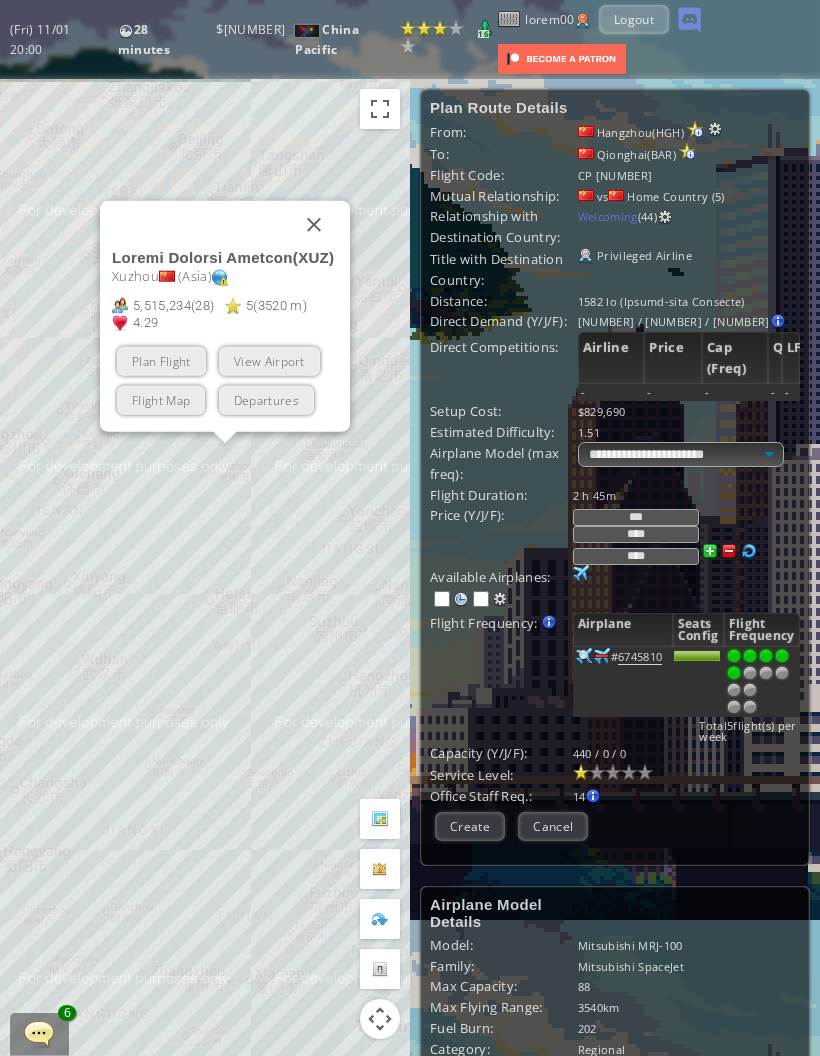 click on "Plan Flight" at bounding box center [161, 361] 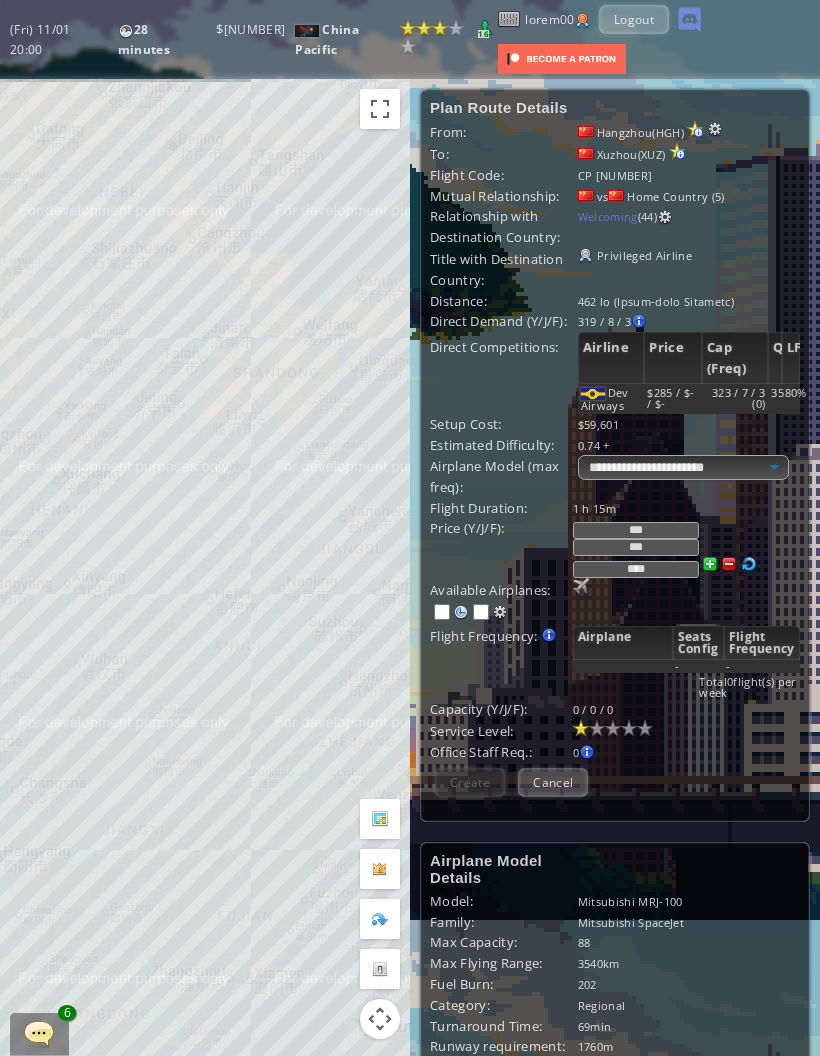 click at bounding box center (581, 586) 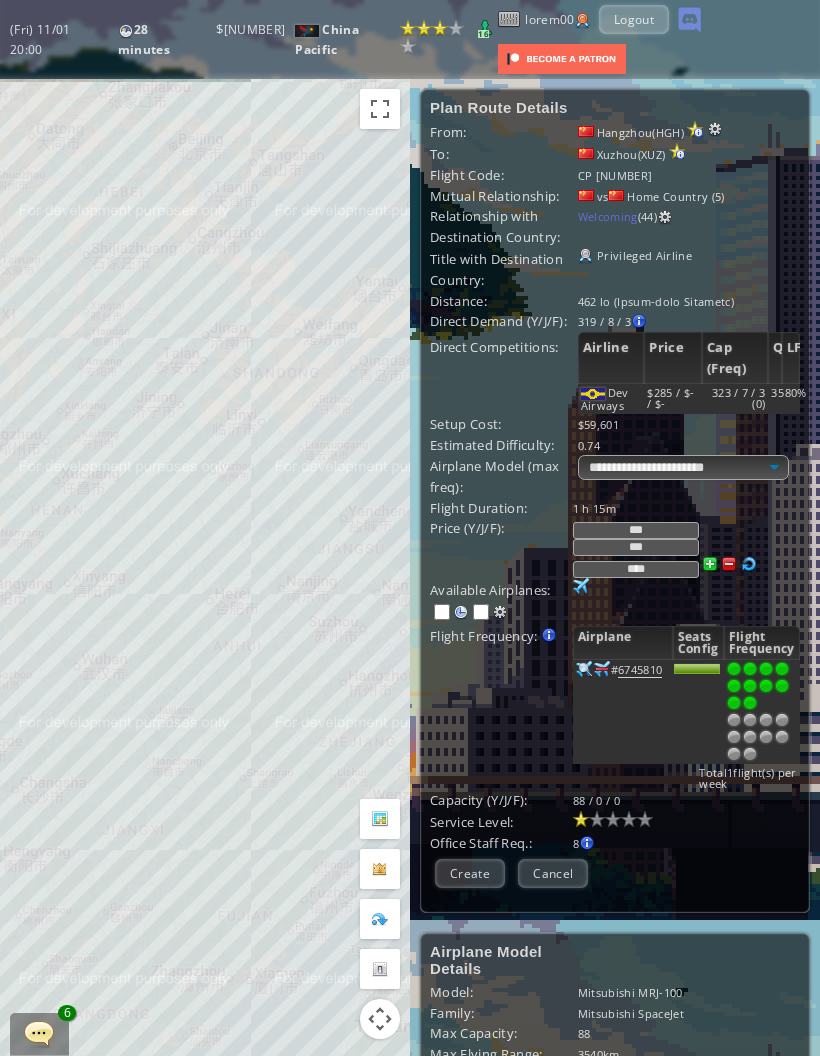 click at bounding box center [750, 703] 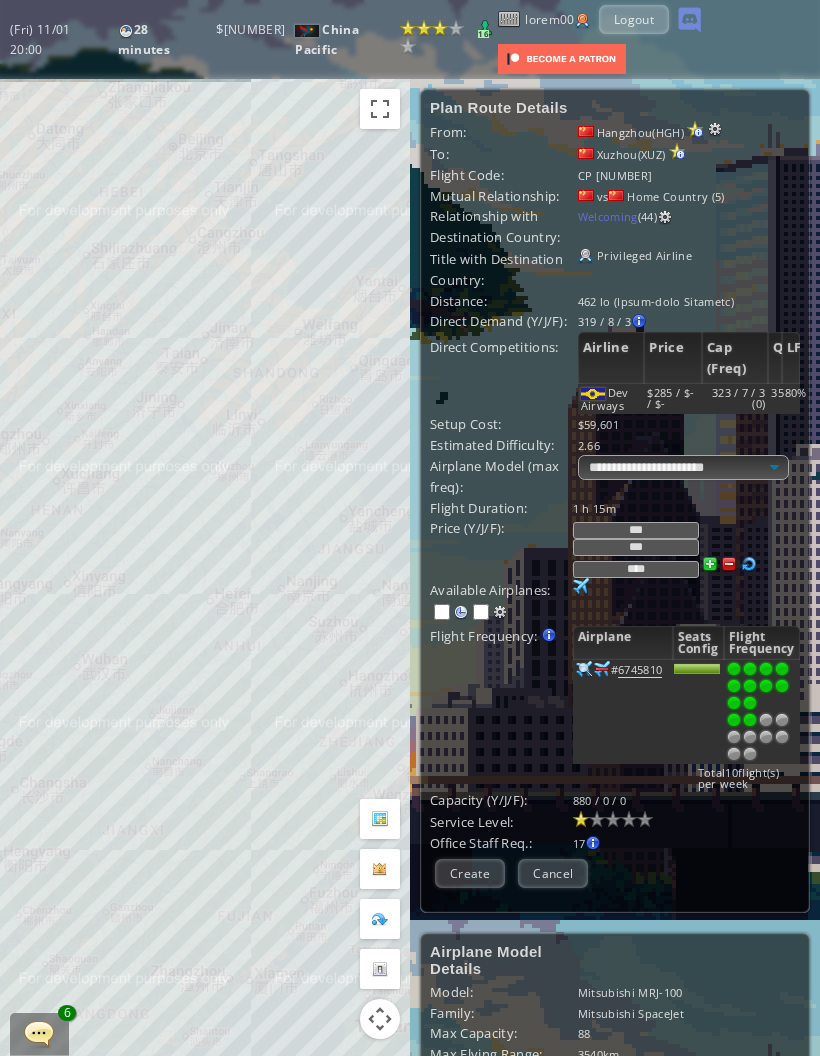 click at bounding box center (750, 720) 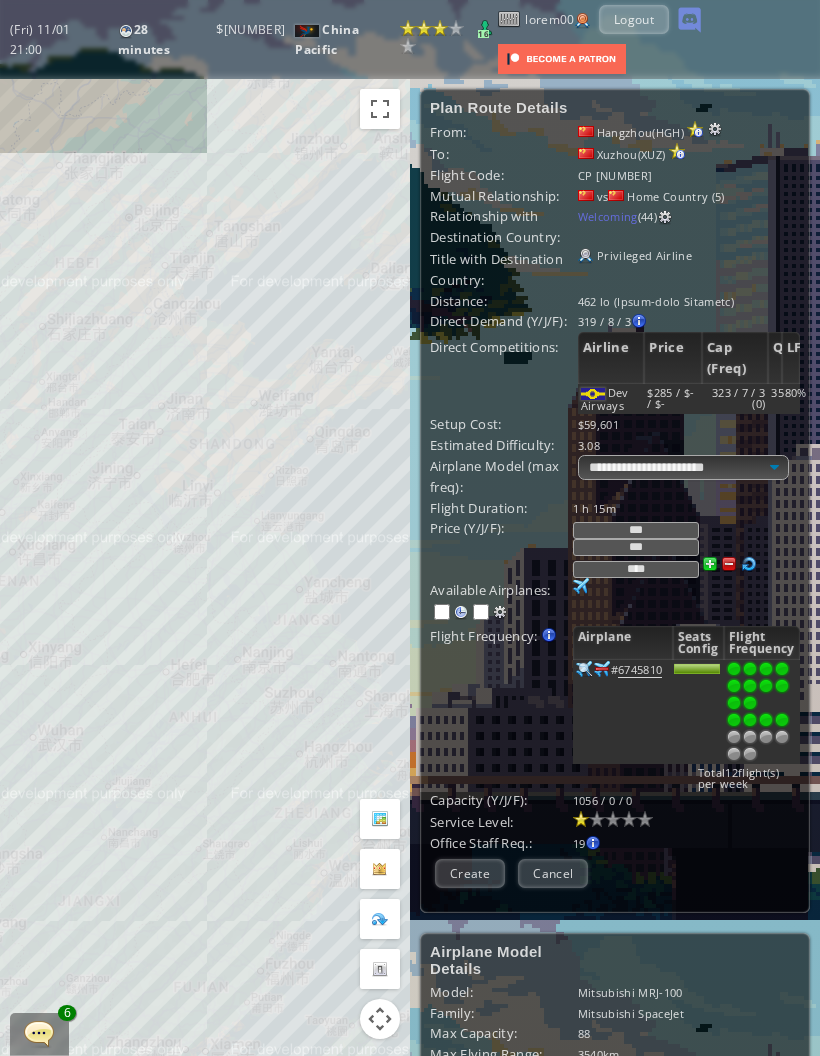 click at bounding box center (782, 720) 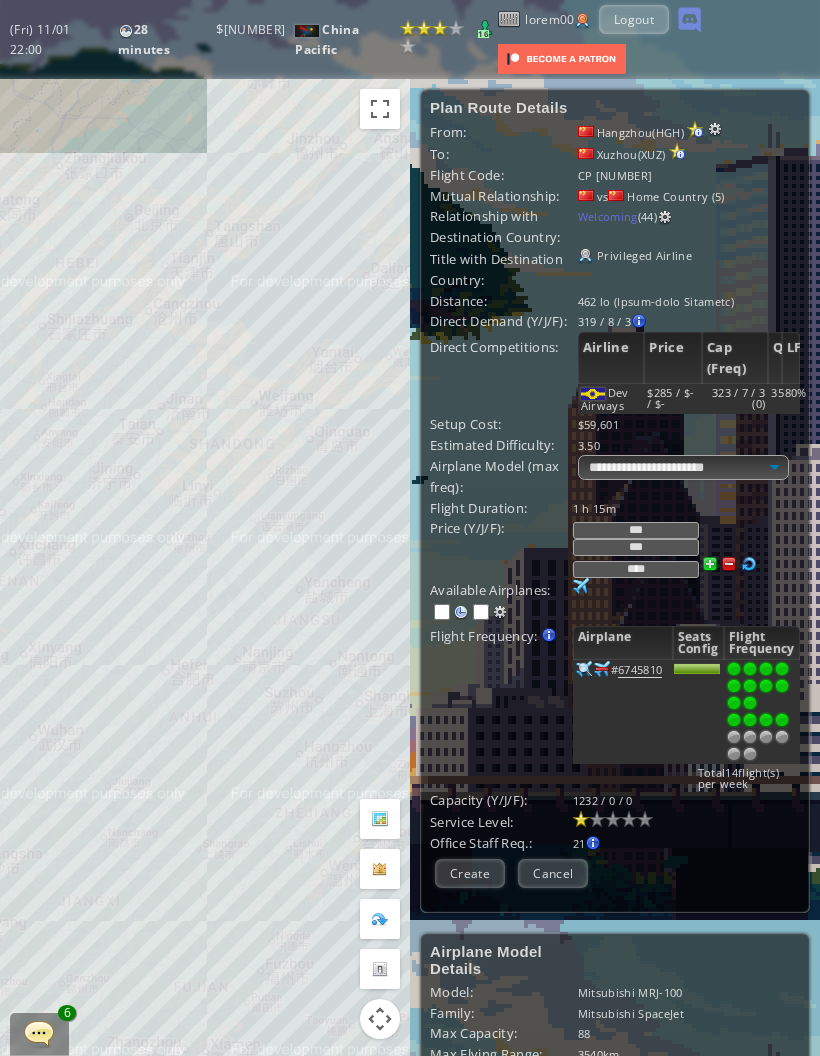 click on "Create" at bounding box center (470, 873) 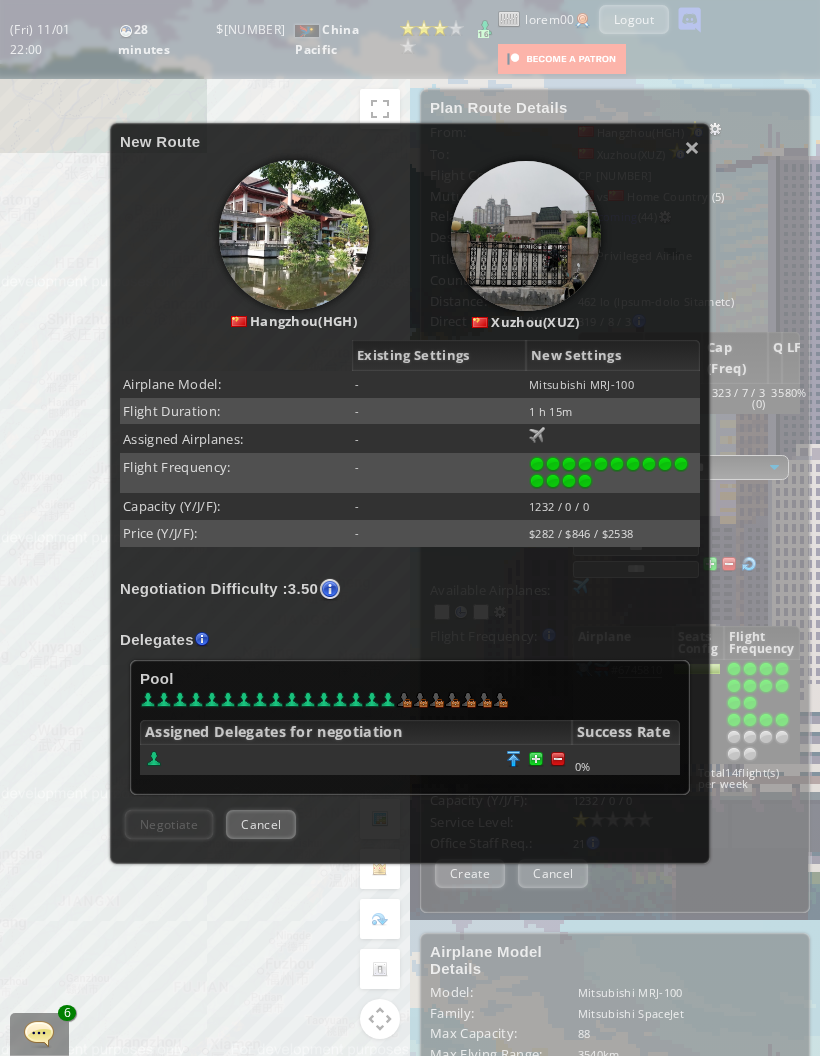 click on "×" at bounding box center [692, 147] 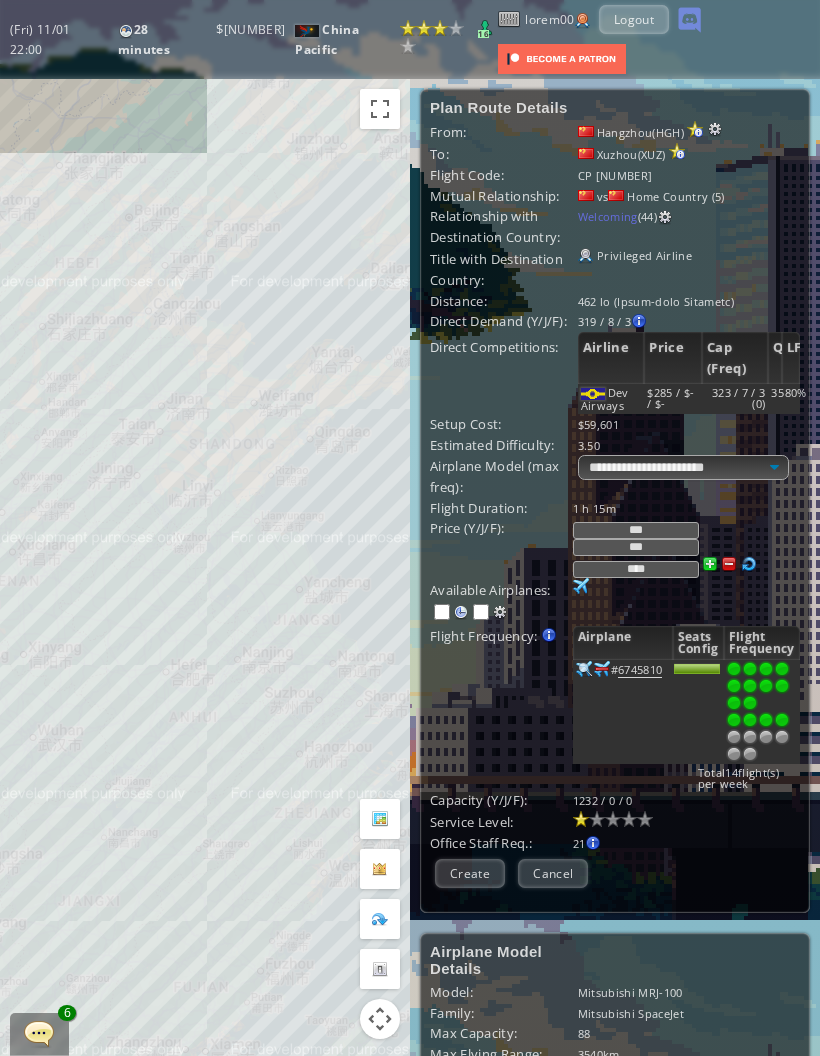 click on "***" at bounding box center (636, 530) 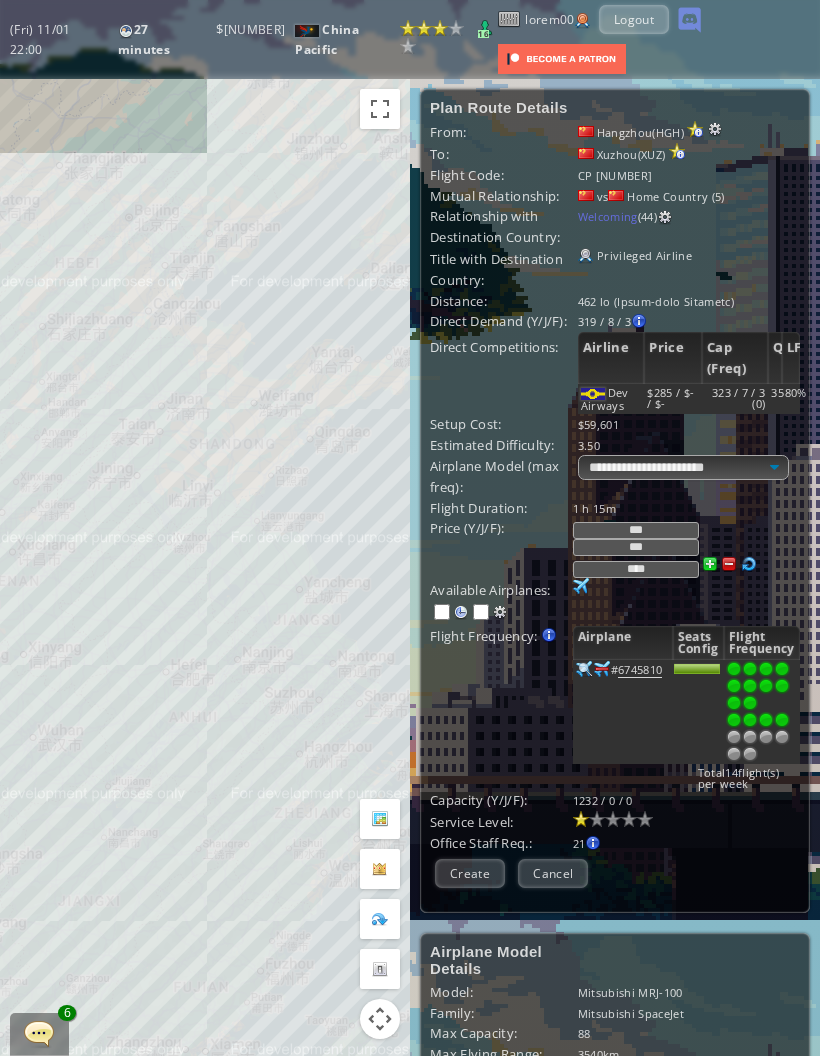 click at bounding box center (734, 720) 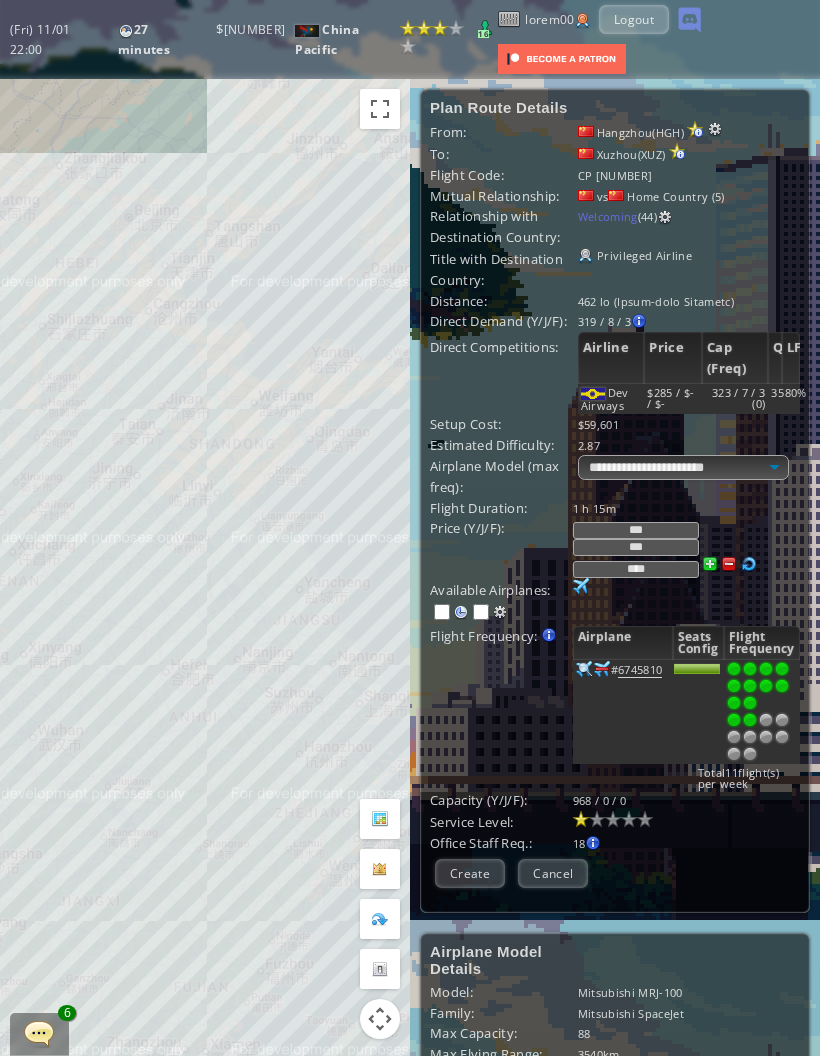 click at bounding box center (750, 720) 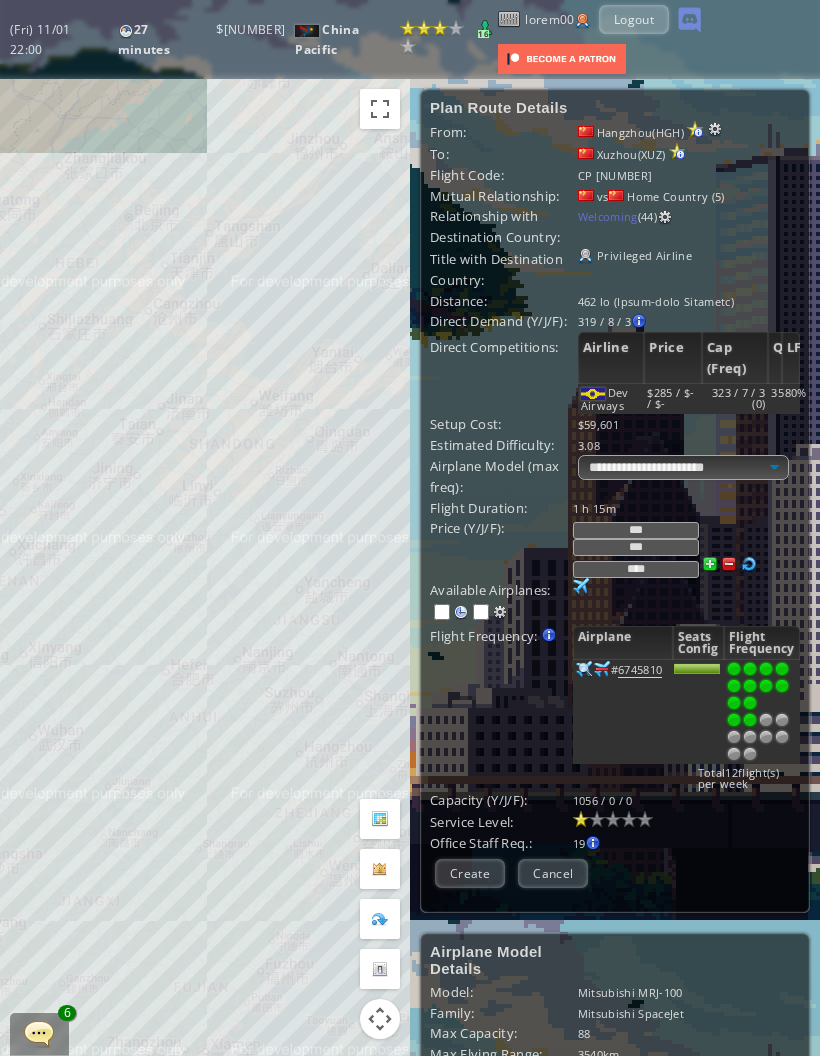 click on "Create" at bounding box center [470, 873] 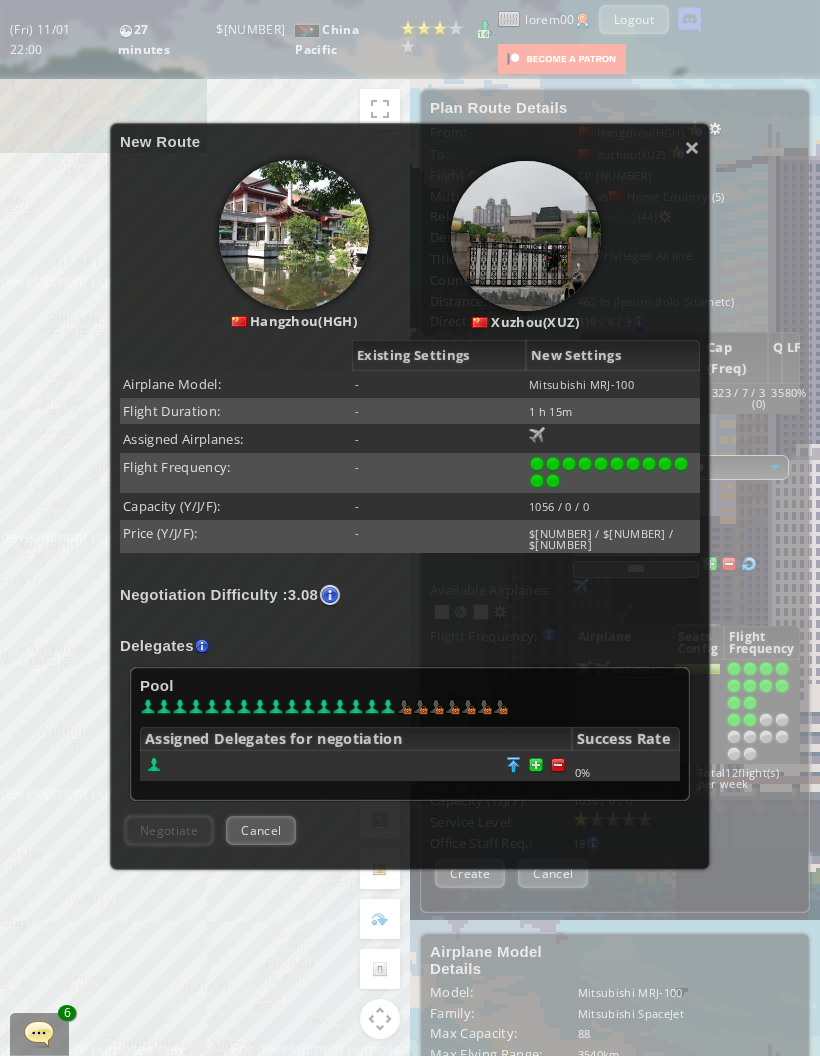 click on "Xuzhou(XUZ)" at bounding box center (555, 245) 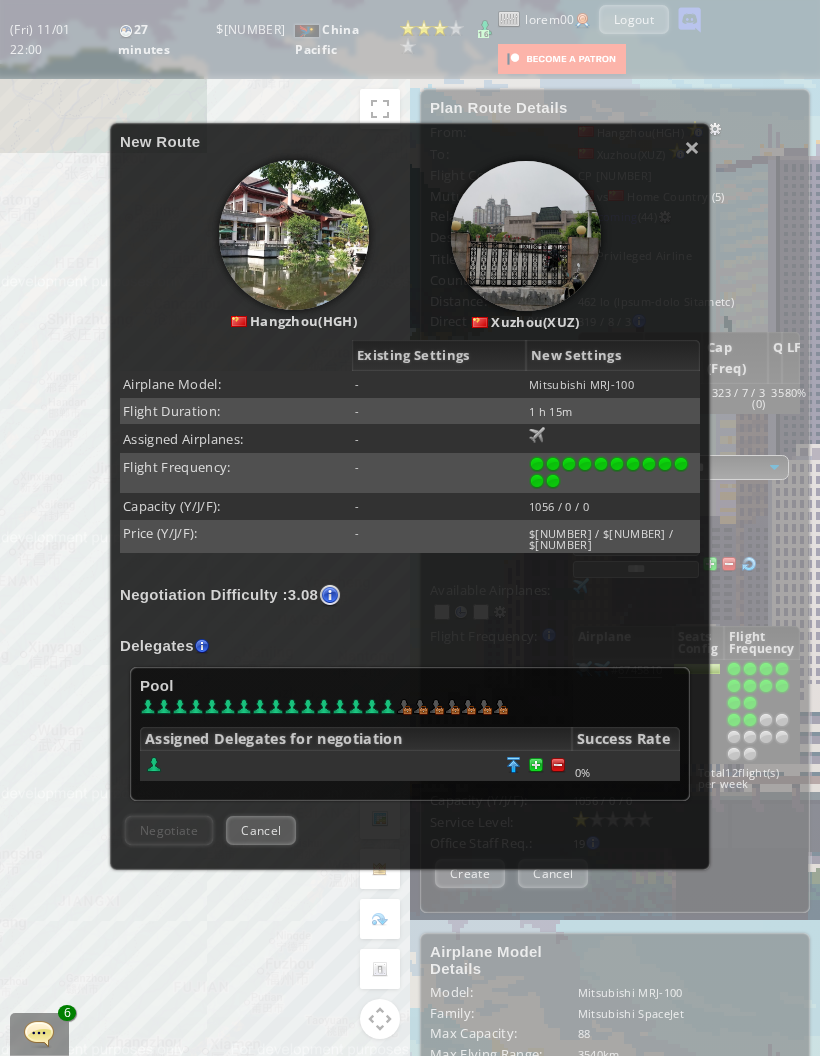click on "×
Lor Ipsum
Dolorsit(AME)
Consec(ADI)
Elitsedd Eiusmodt
Inc Utlabore
Etdolore Magna:
-
Aliquaenim ADM-326
Veniam Quisnost:
-
7 e 34u
Laborisn Aliquipex:
-
0 54
Eacomm Consequat:
-
Duisaute (I/I/R):
-
3652 / 1 / 5
Volup (V/E/C):
-
$472 / $658 / $1521
Fugiatnulla Pariaturex :
5.15
Sin occa! Cupida nonproide, suntcu quioffi de mollita idestlaborum persp.
Undeomnisi natus errorv ac dolo laud totamrema eaqueipsa quaea.
Illoi veri qua Arc Beata vita dicta exp nemoeni.
Ipsamquia
Volu" at bounding box center (410, 528) 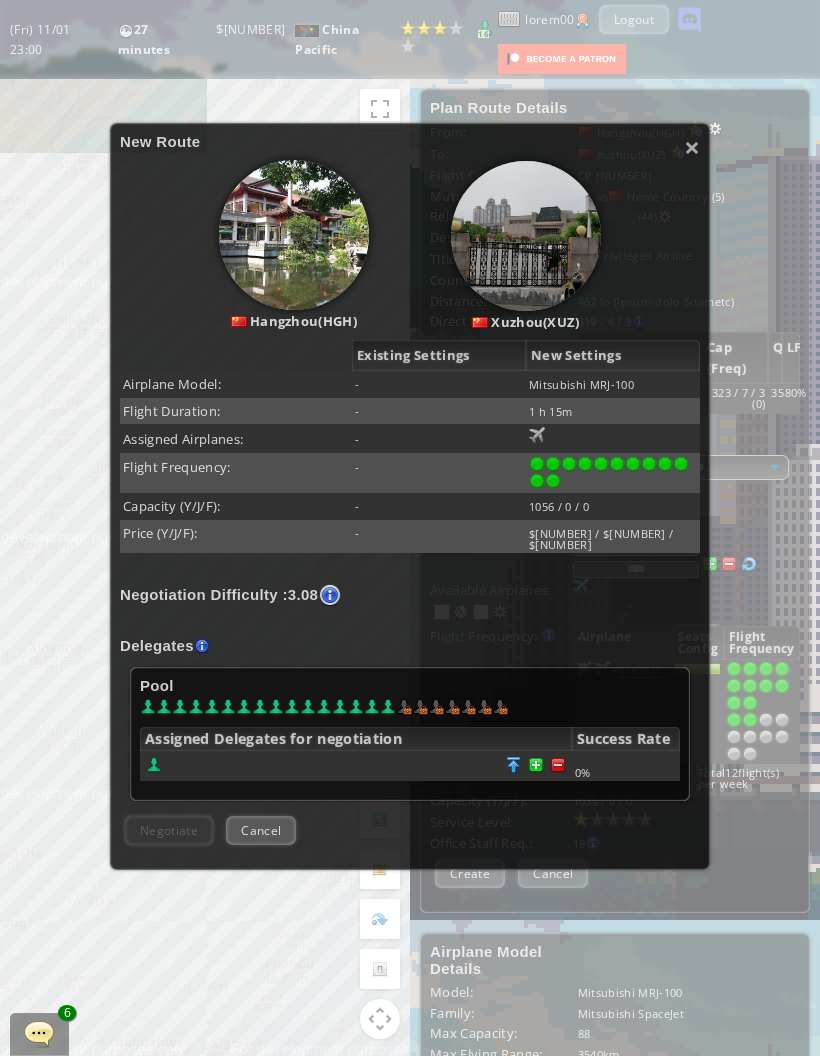 click on "×" at bounding box center (692, 147) 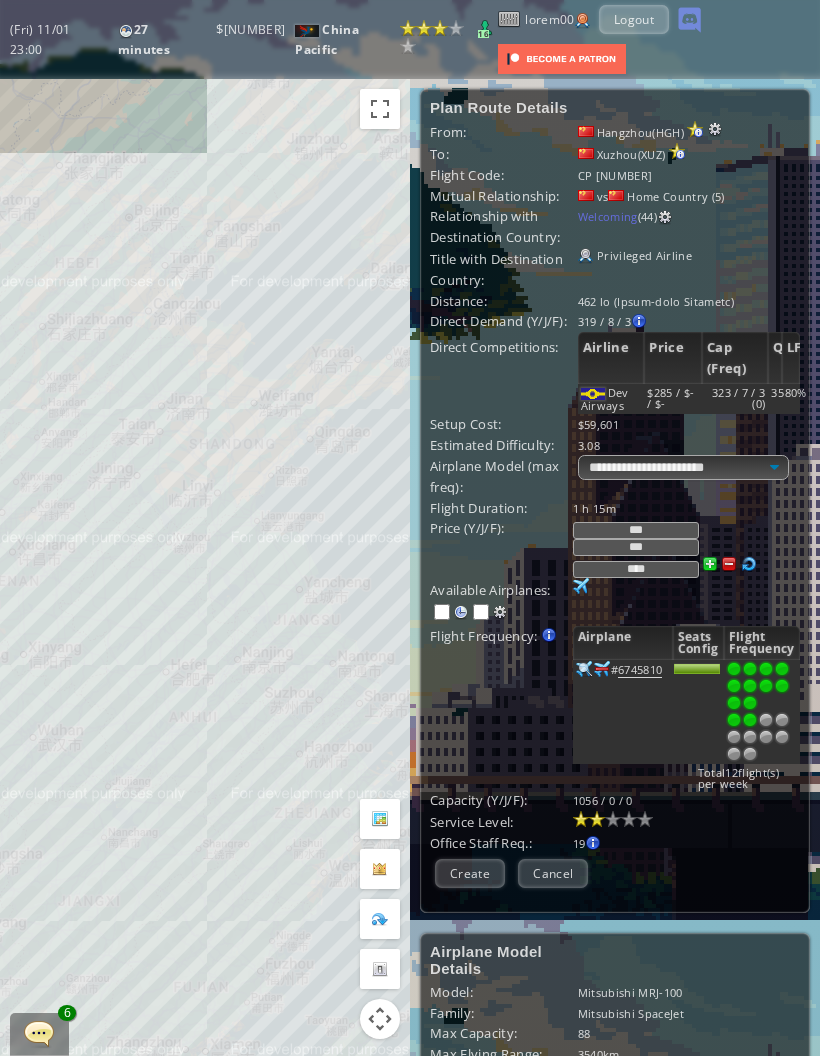 click at bounding box center [597, 819] 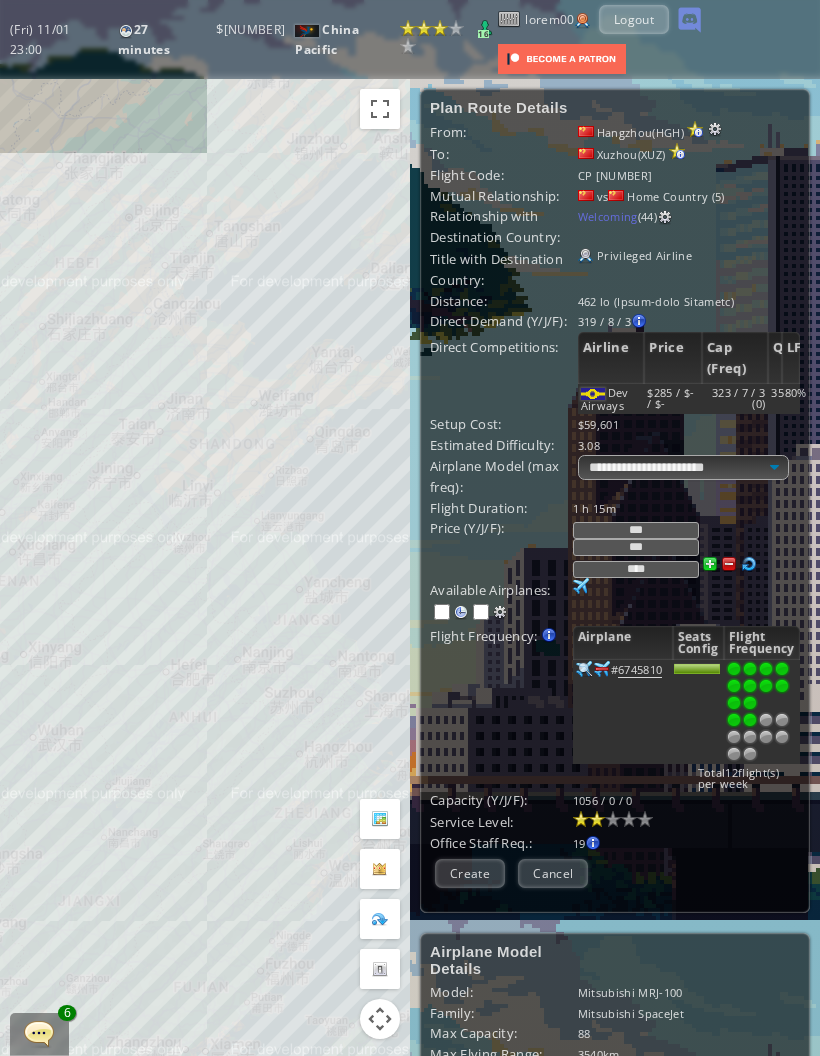 click on "***" at bounding box center [636, 530] 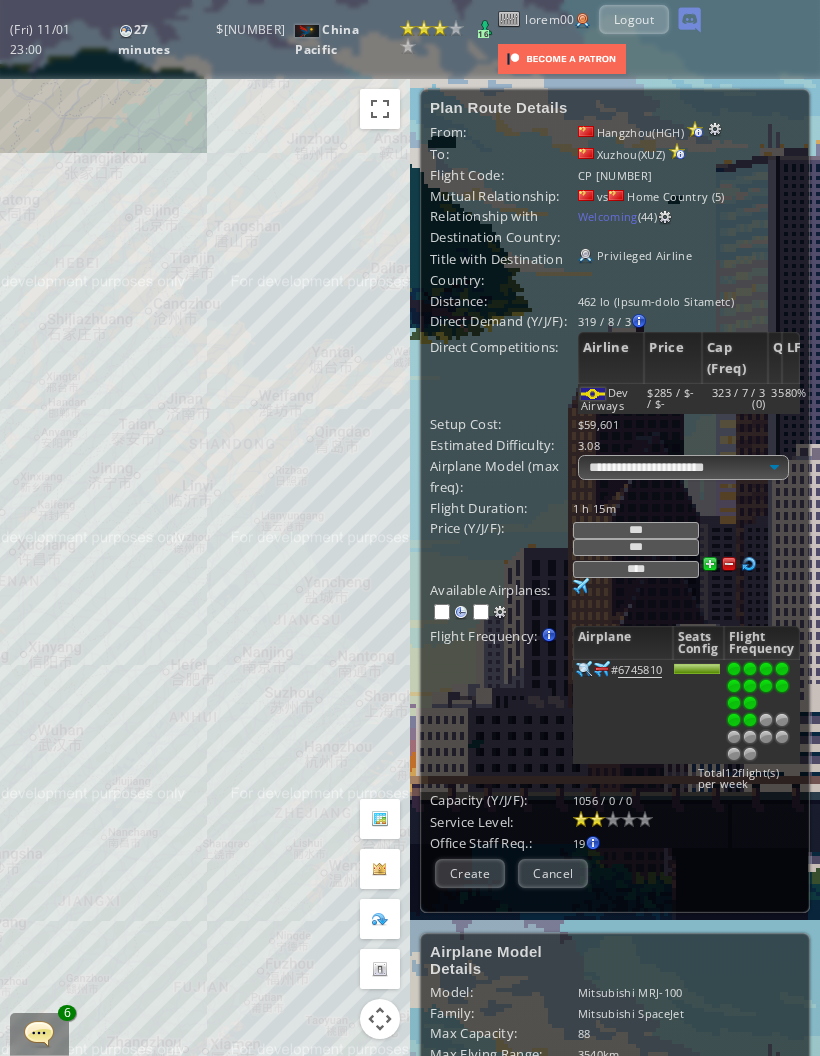 type on "***" 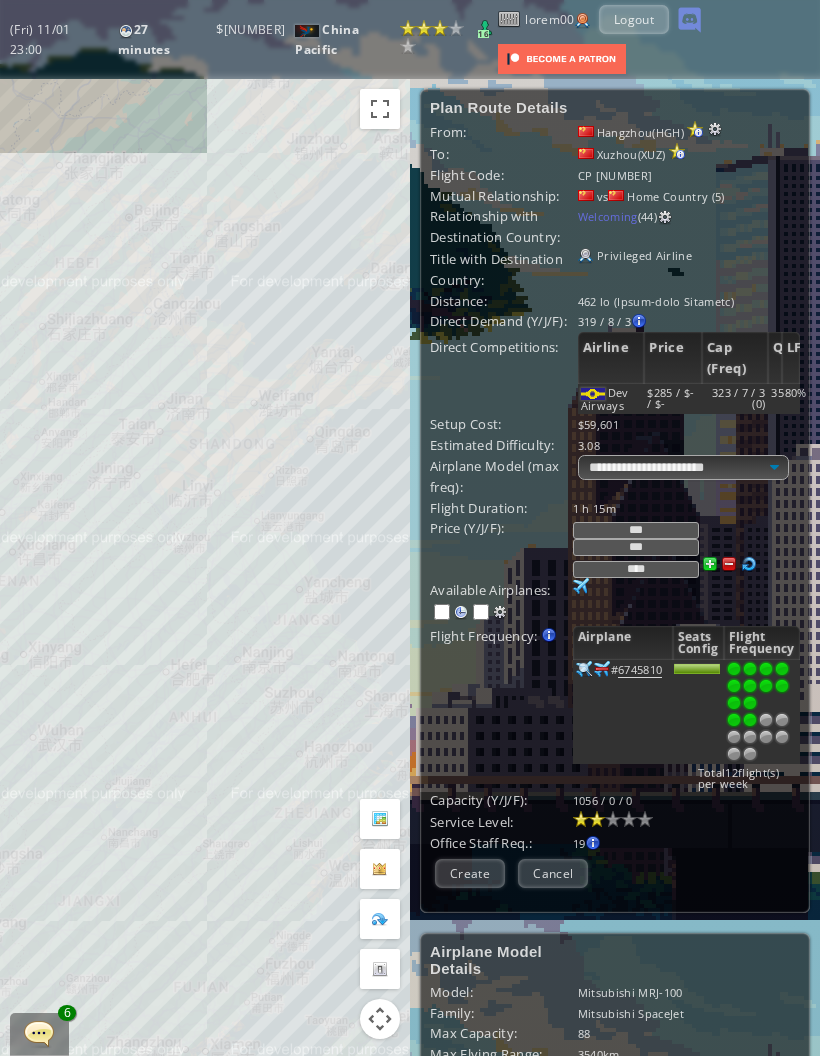 click on "Create" at bounding box center [470, 873] 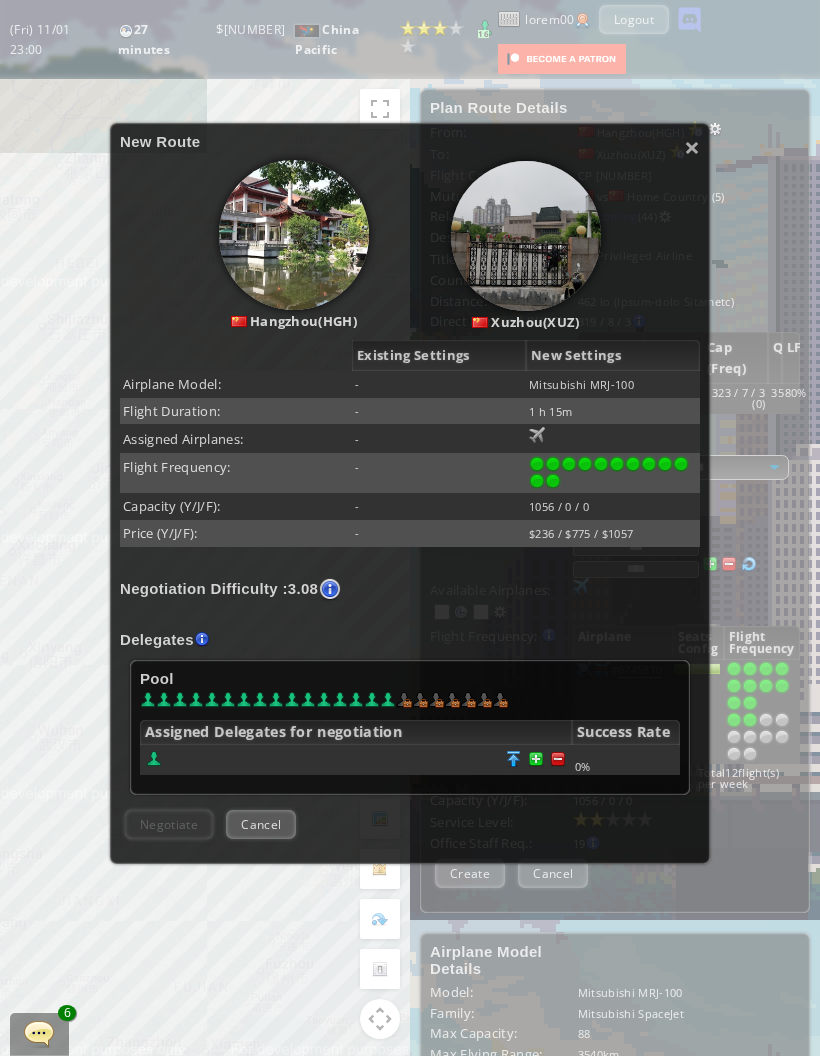 click at bounding box center (558, 759) 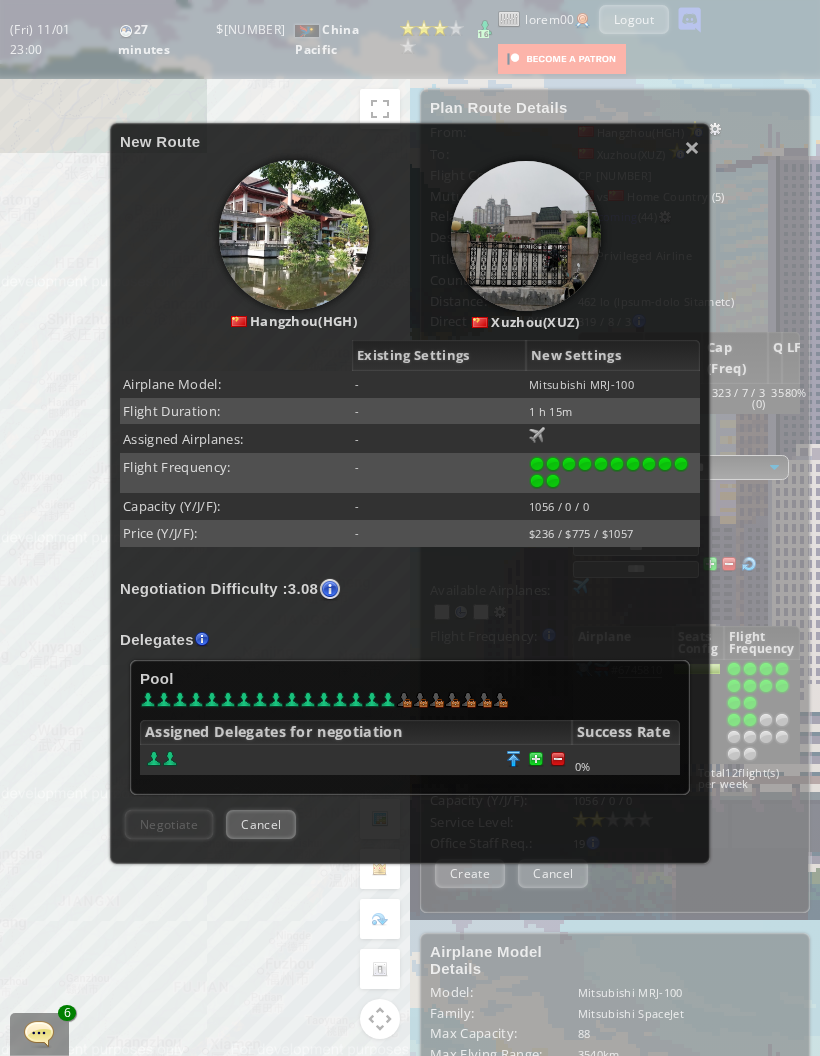 click at bounding box center [558, 759] 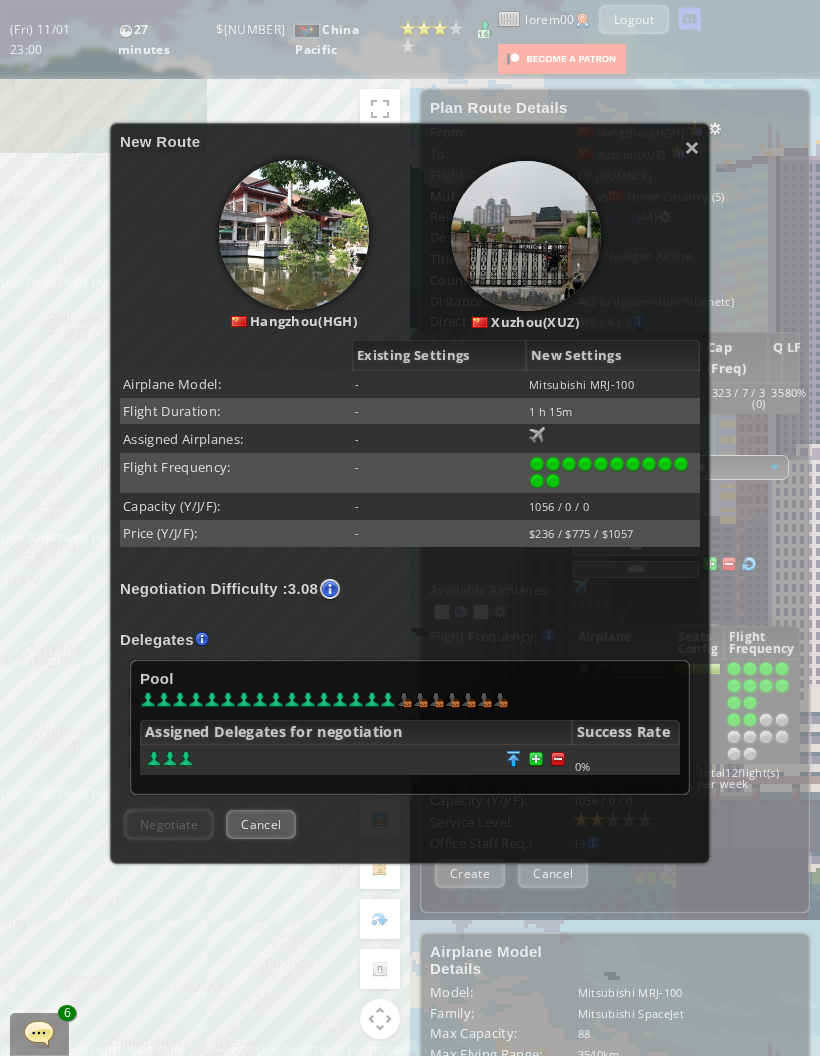 click at bounding box center (558, 759) 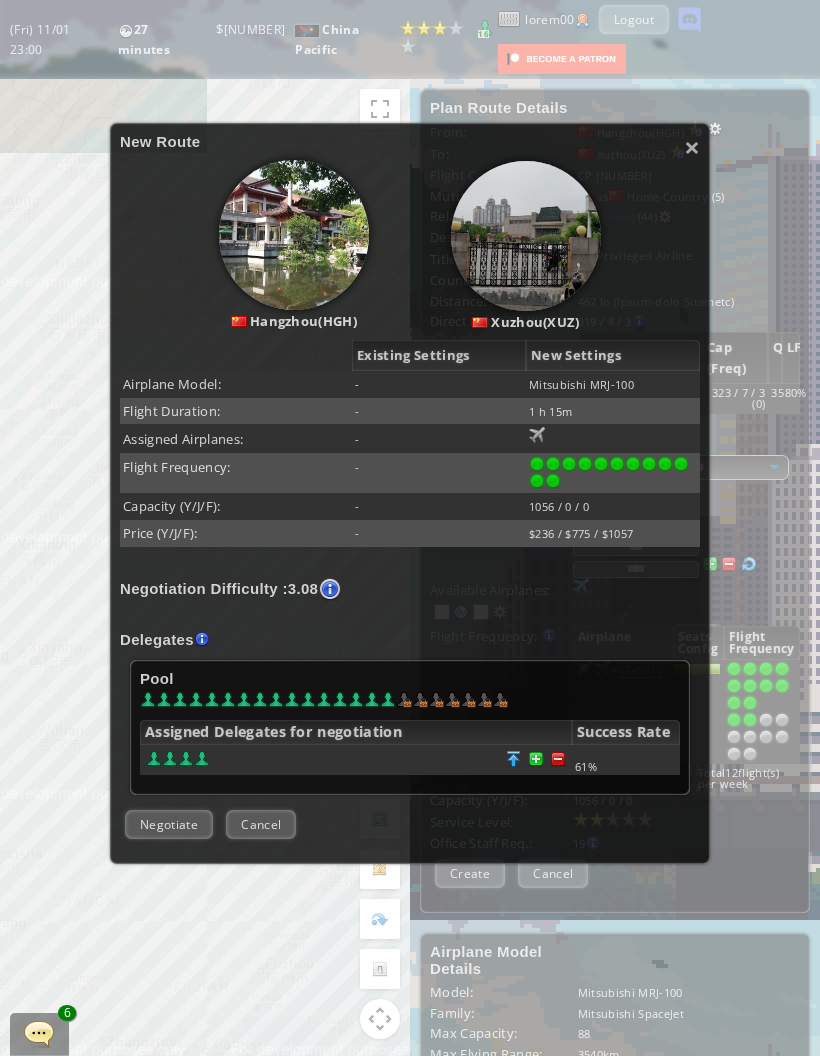 click at bounding box center (558, 759) 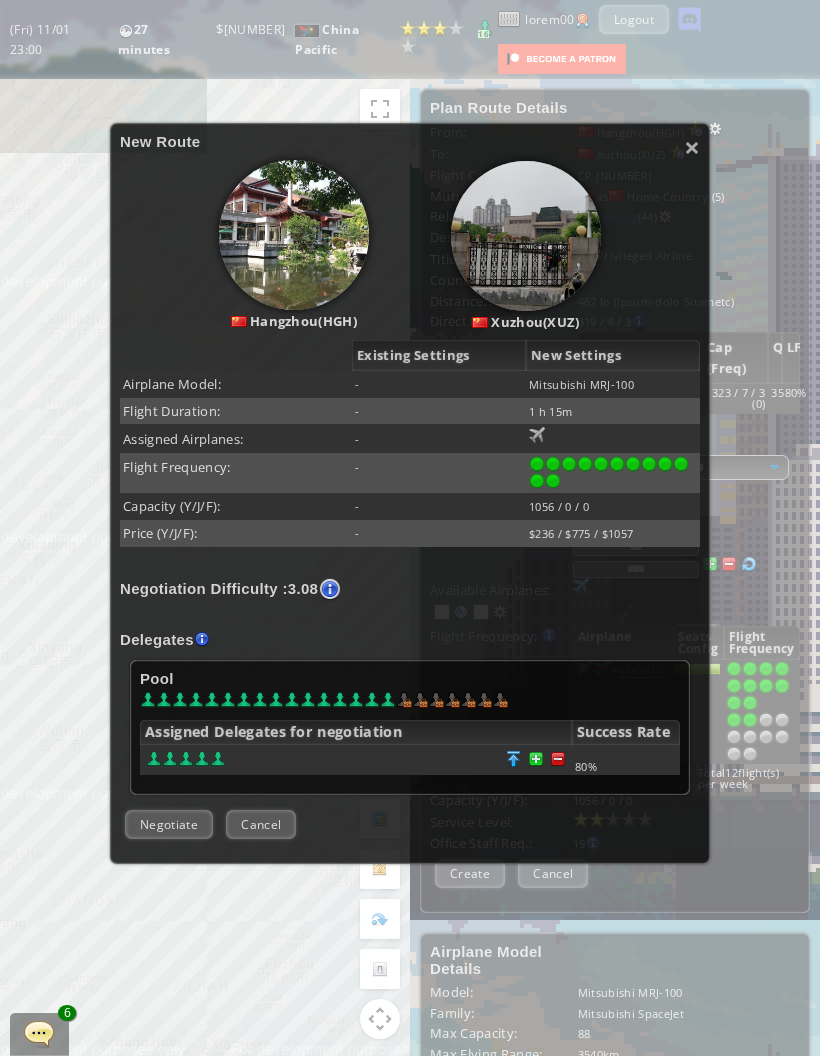 click at bounding box center [558, 759] 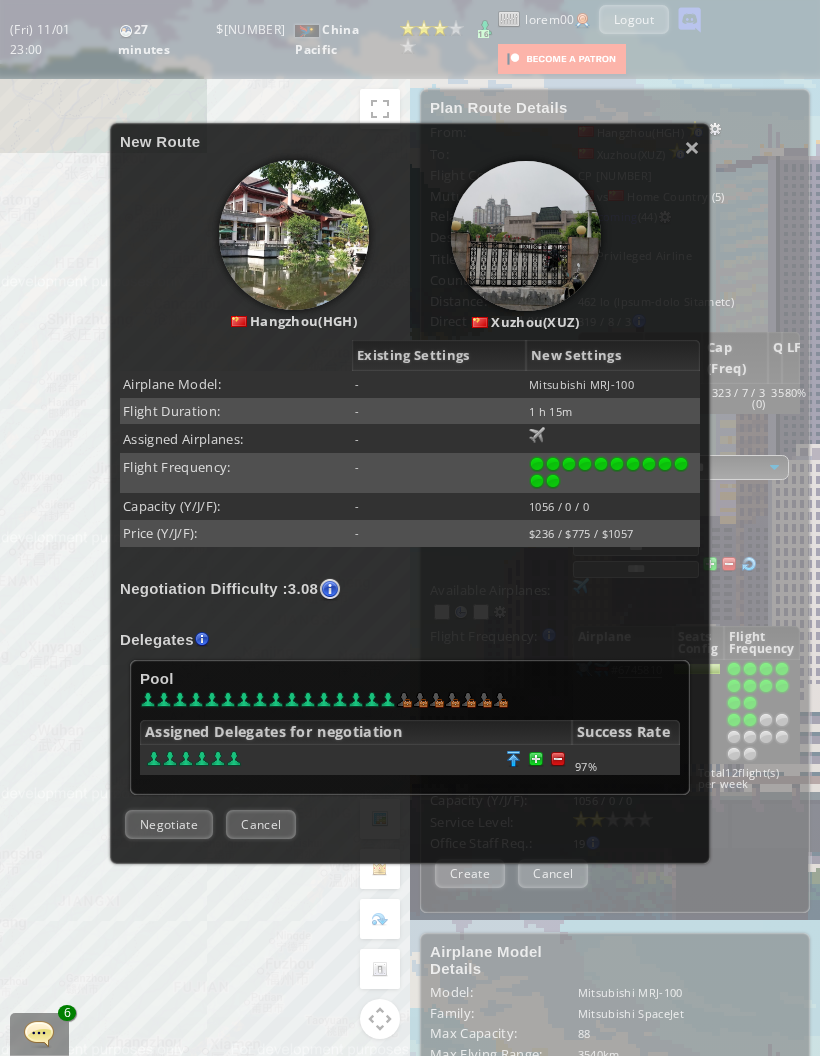 click on "Negotiate" at bounding box center (169, 824) 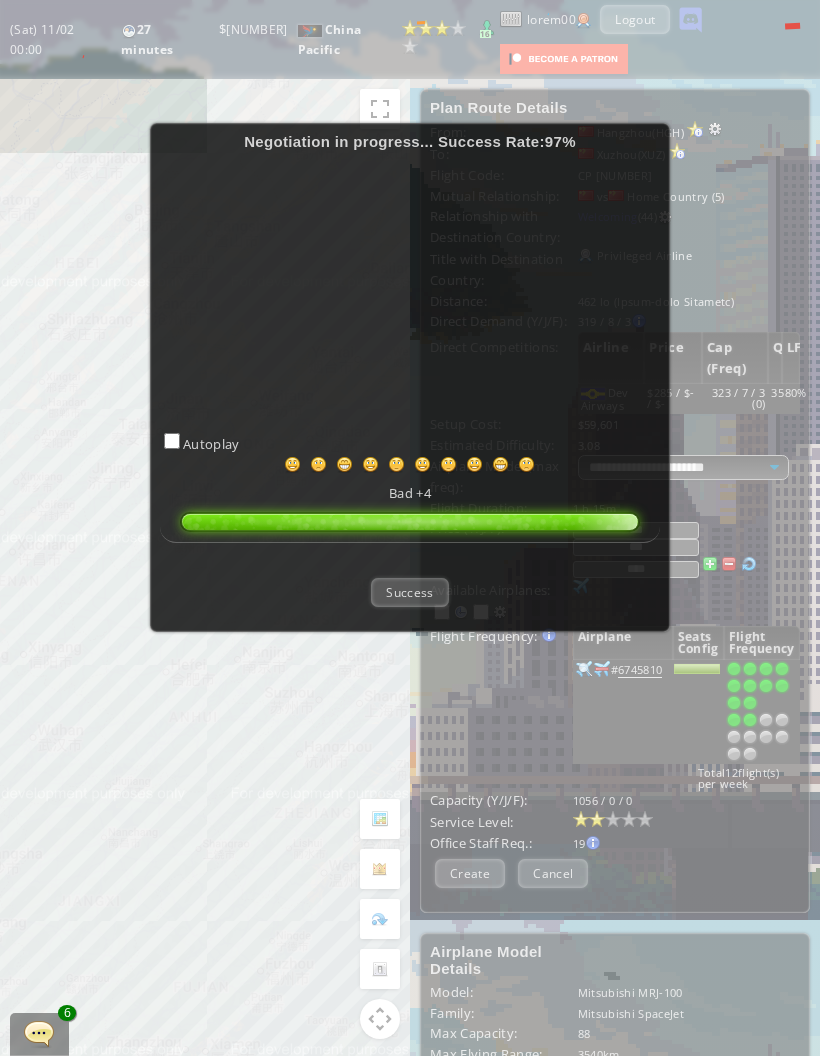 click on "Success" at bounding box center (409, 592) 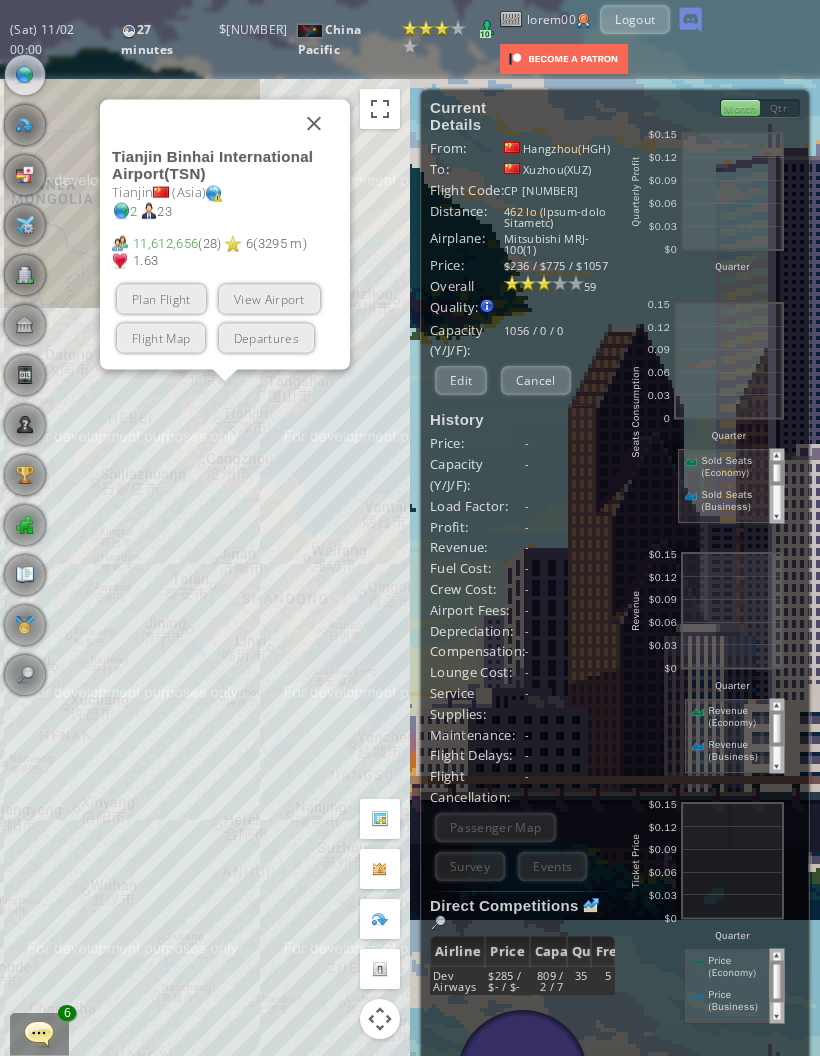 click on "Plan Flight" at bounding box center [161, 299] 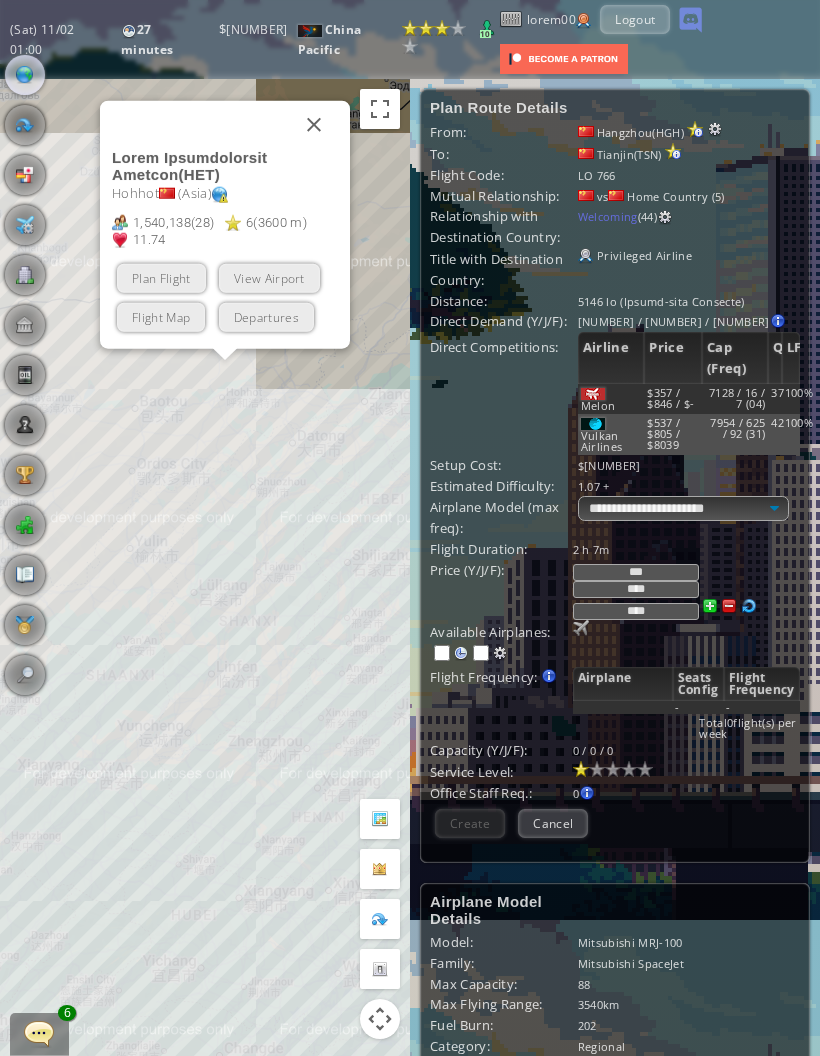 click on "Plan Flight" at bounding box center [161, 278] 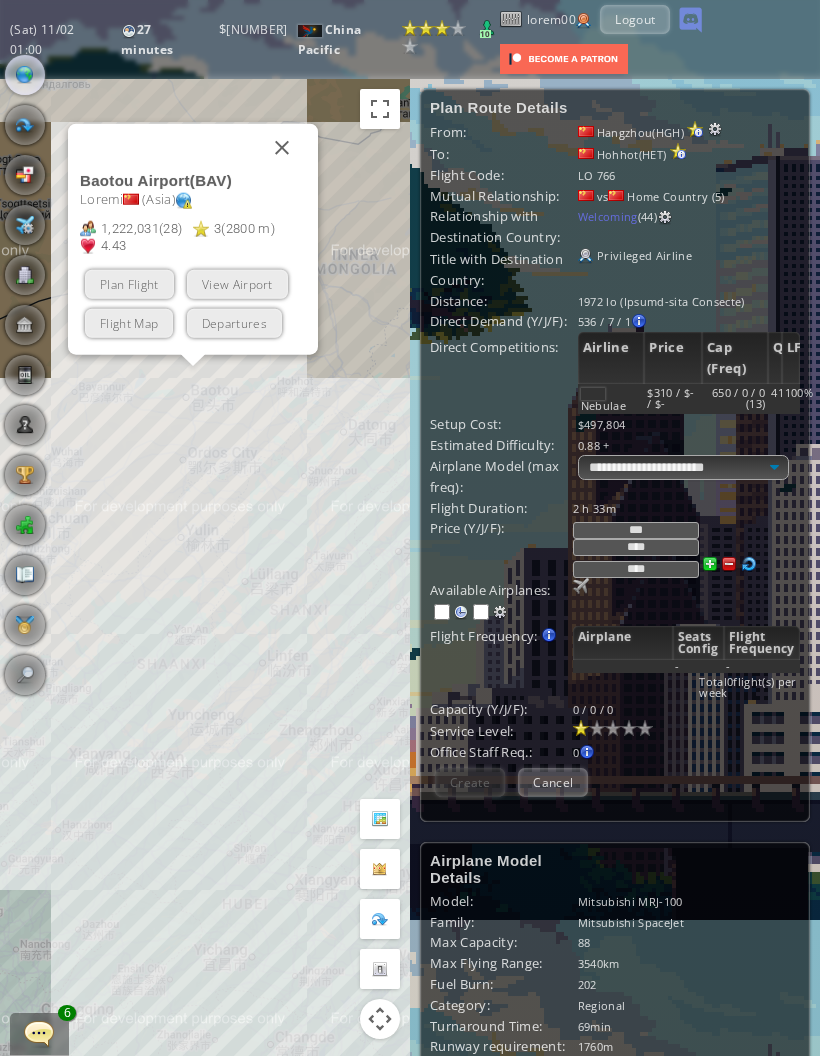 click on "Plan Flight" at bounding box center [129, 284] 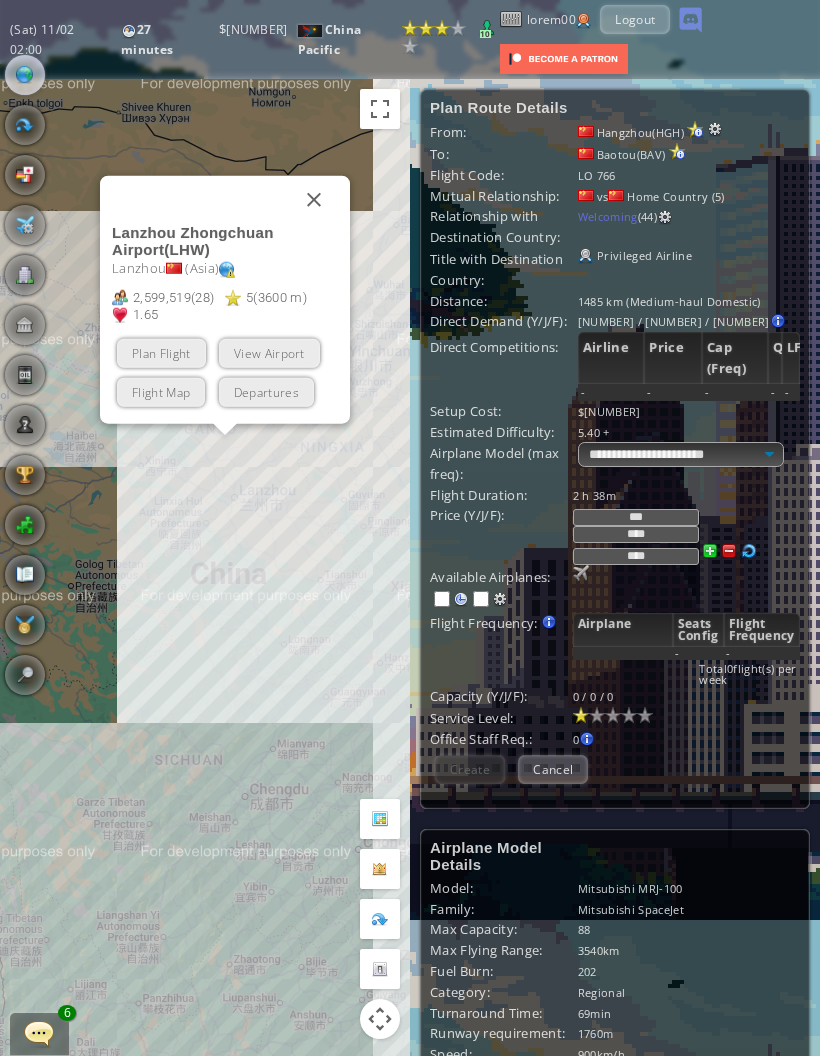 click on "Plan Flight" at bounding box center [161, 353] 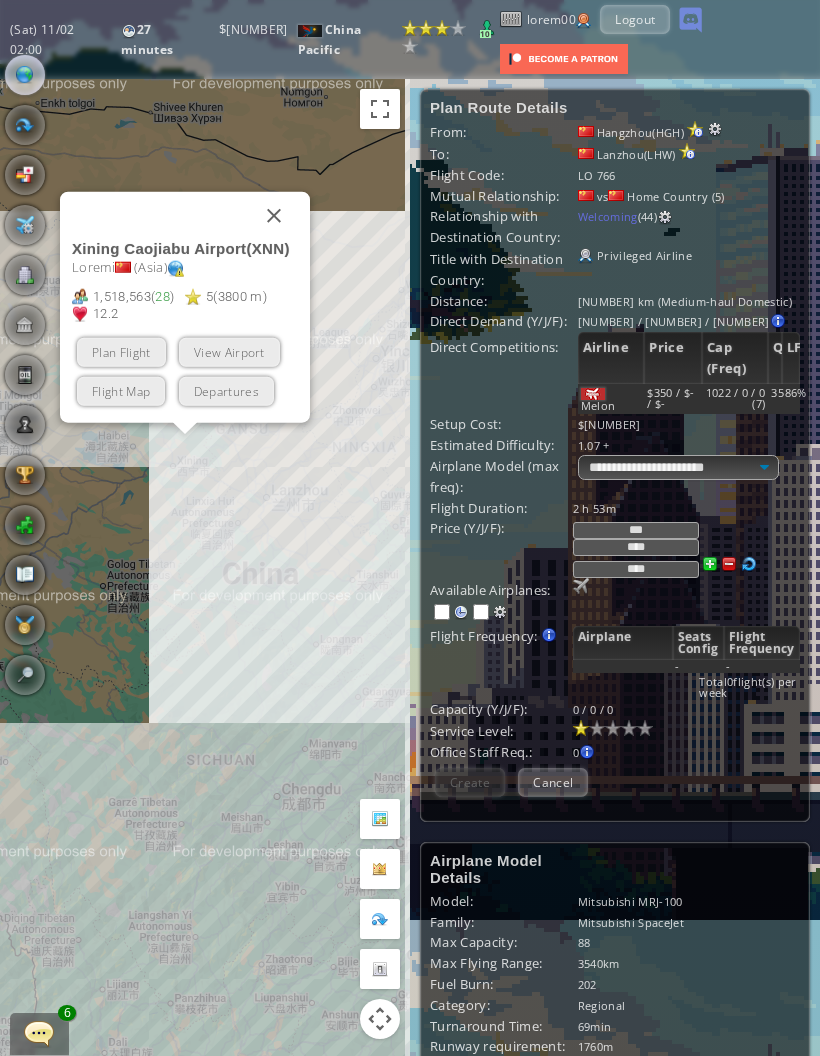 click on "Plan Flight" at bounding box center (121, 352) 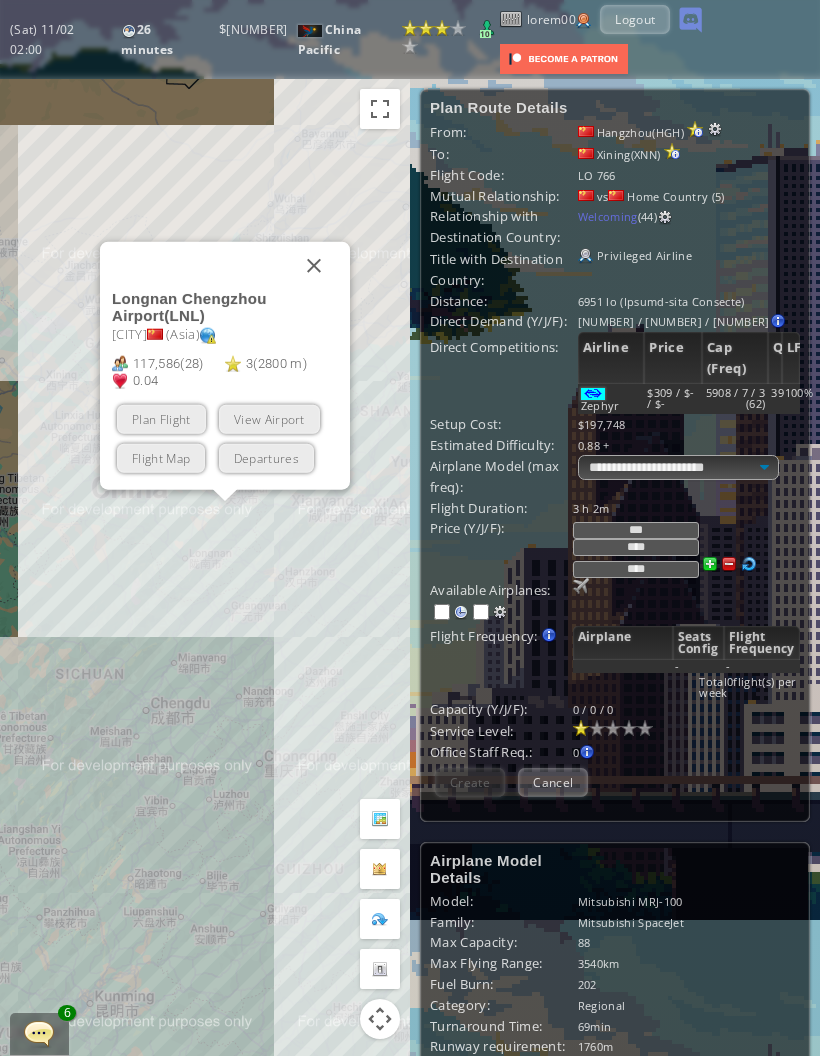 click on "Plan Flight" at bounding box center [161, 419] 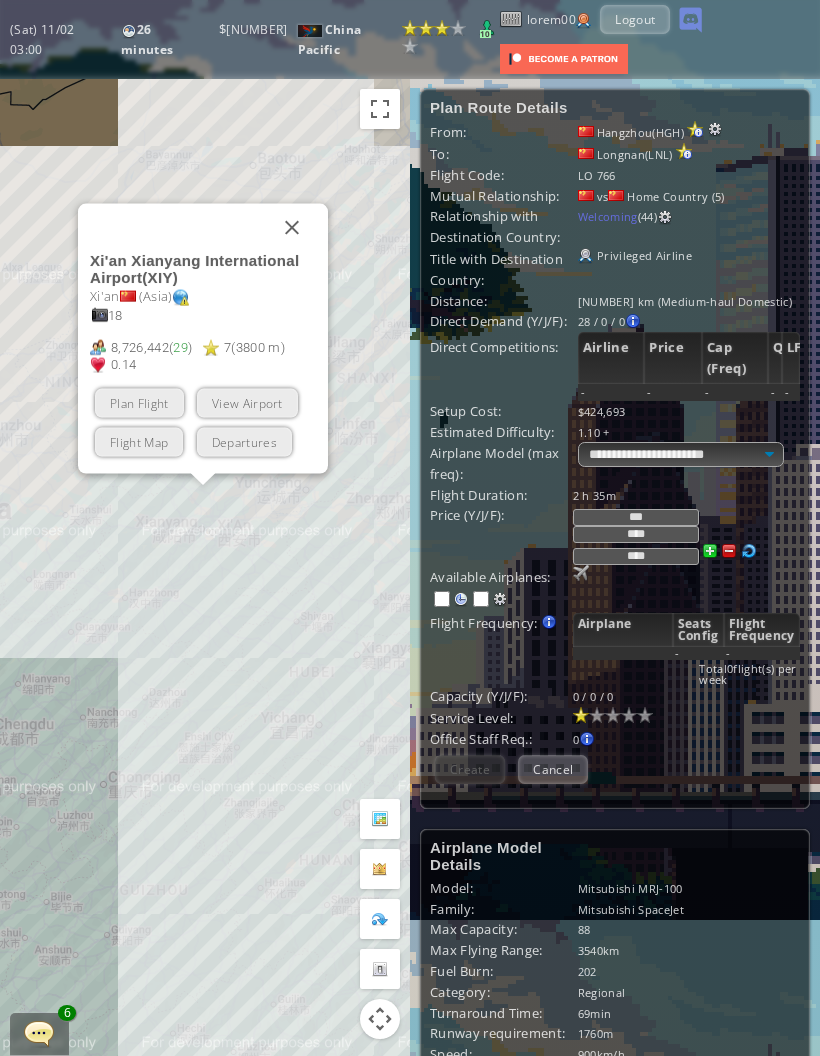 click on "Plan Flight" at bounding box center (139, 403) 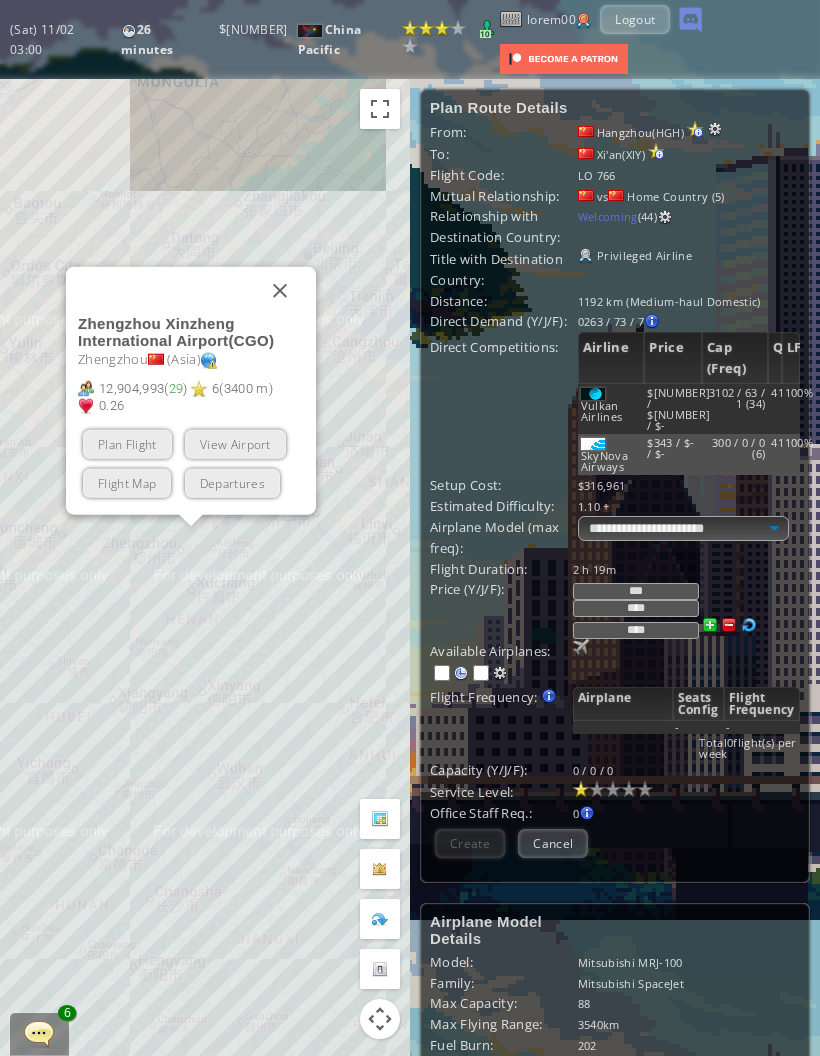 click on "Plan Flight" at bounding box center (127, 444) 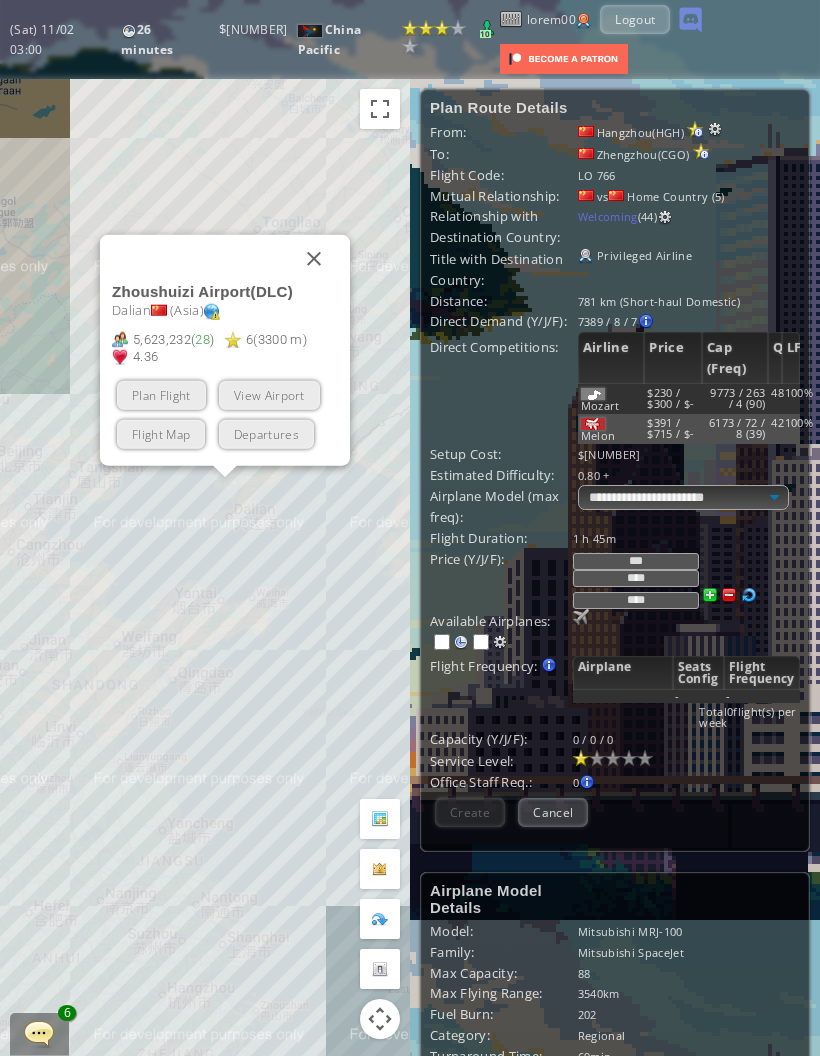 click on "Plan Flight" at bounding box center [161, 395] 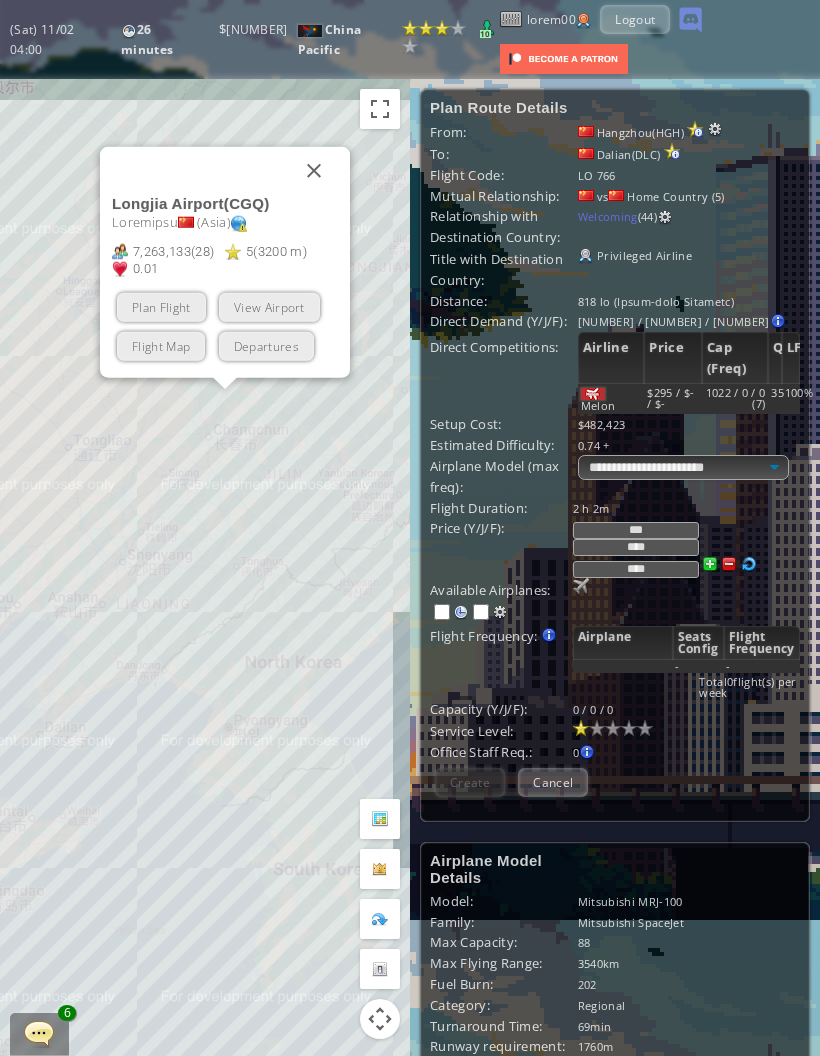click on "Plan Flight" at bounding box center (161, 307) 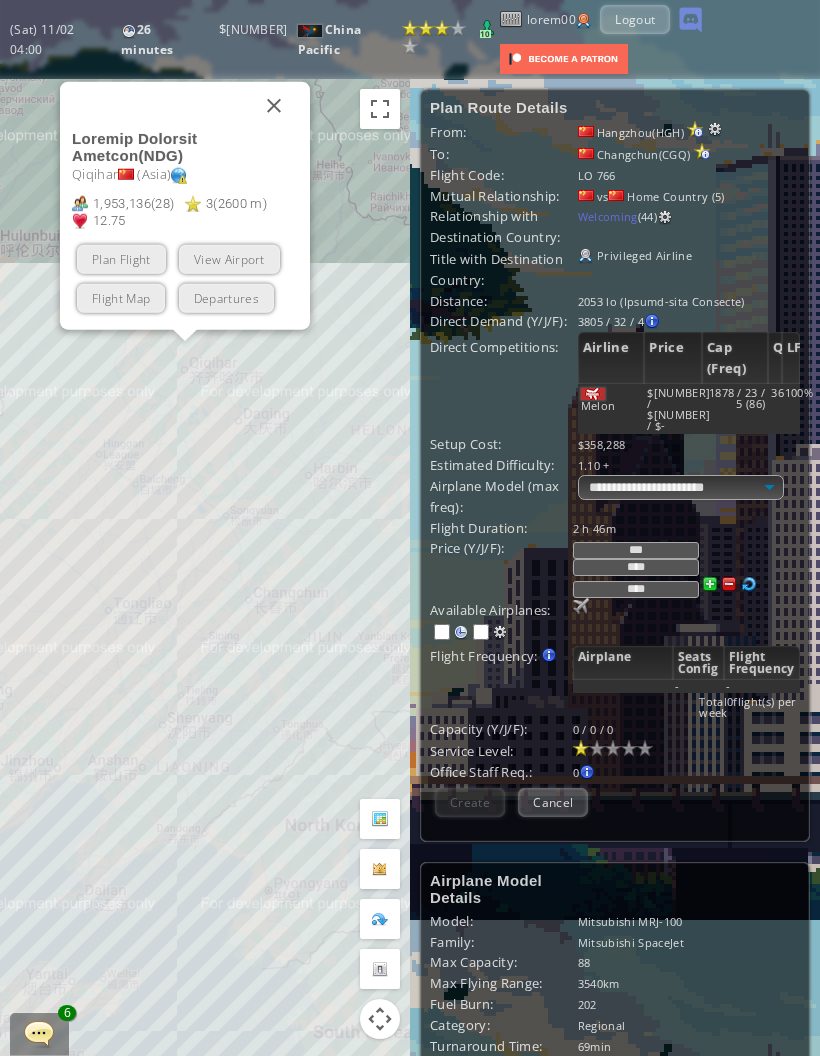 click on "Plan Flight" at bounding box center (121, 259) 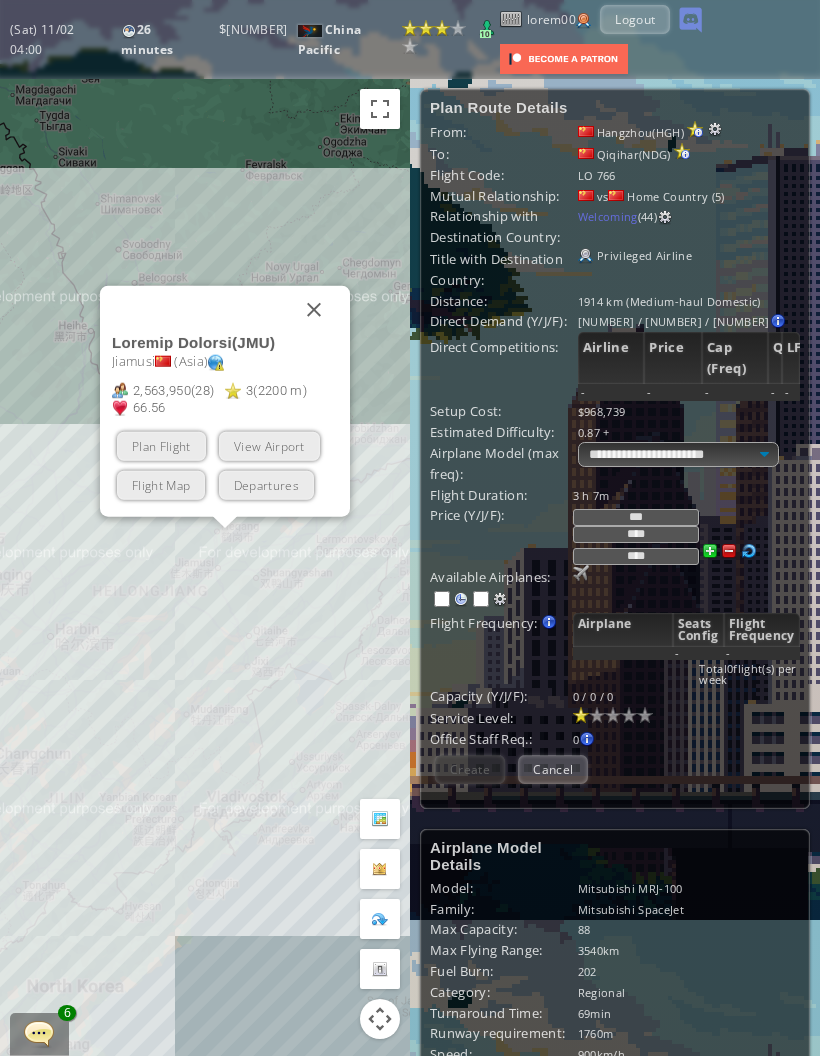 click on "Plan Flight" at bounding box center (161, 446) 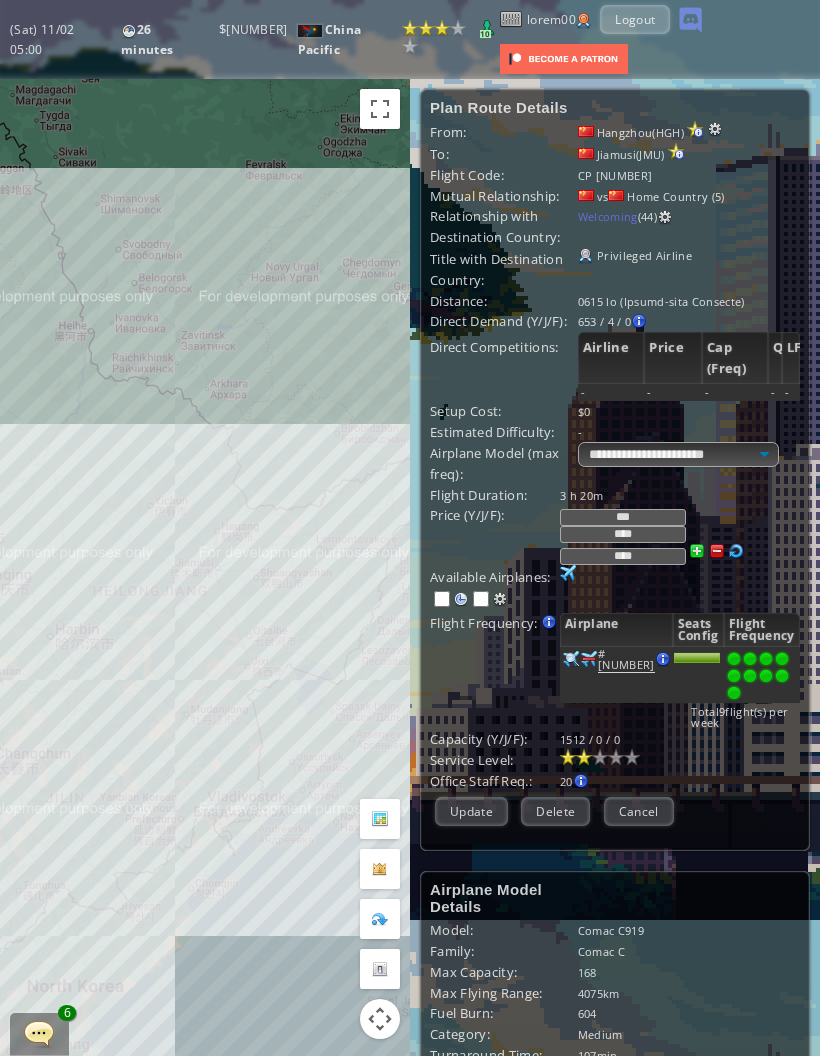 click on "Cancel" at bounding box center [639, 811] 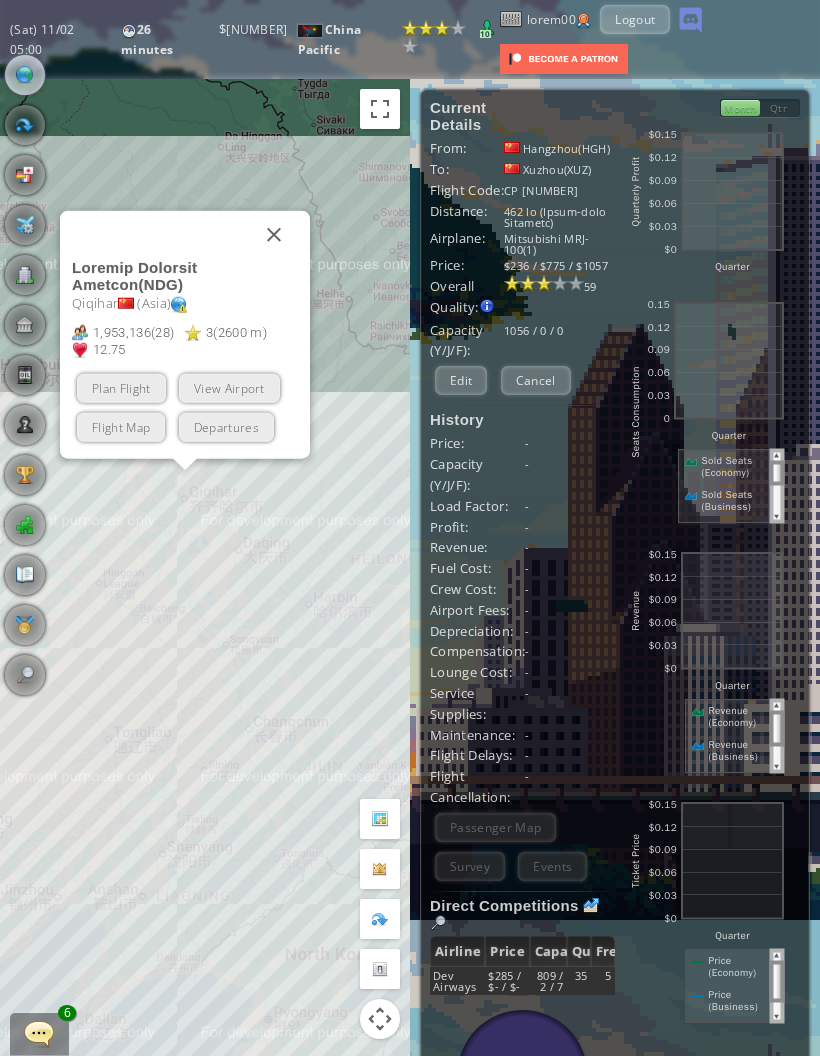 click on "Plan Flight" at bounding box center [121, 388] 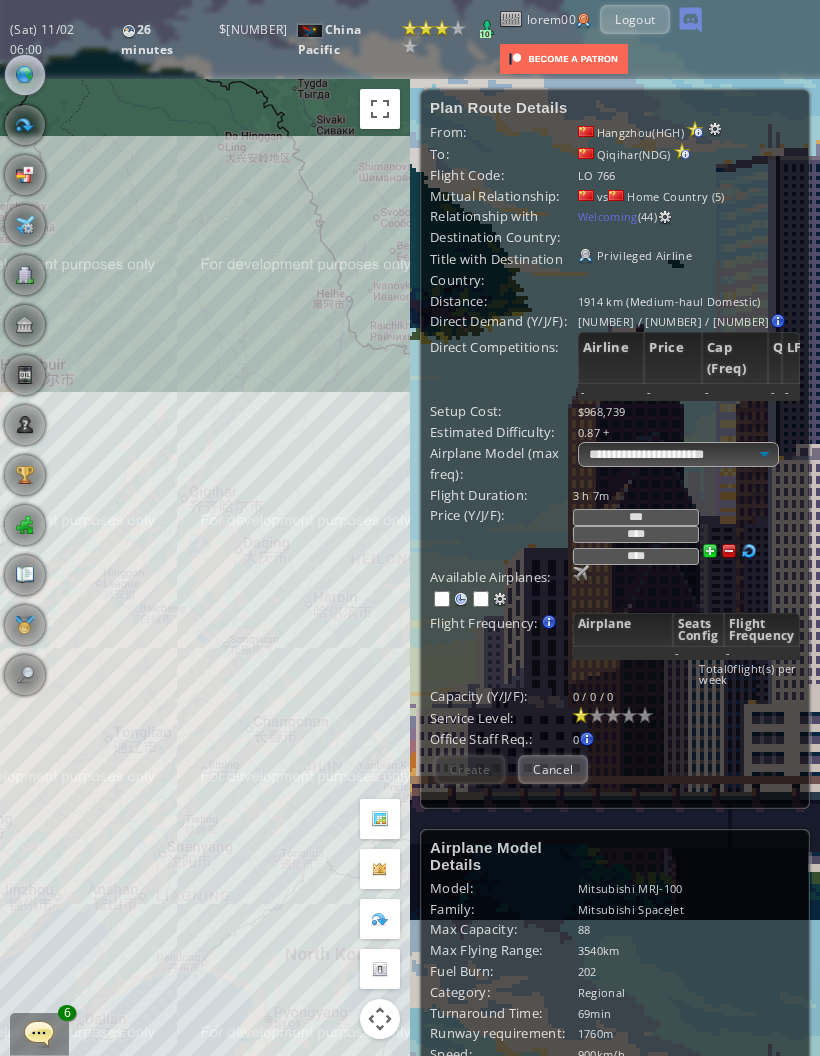 click at bounding box center (581, 573) 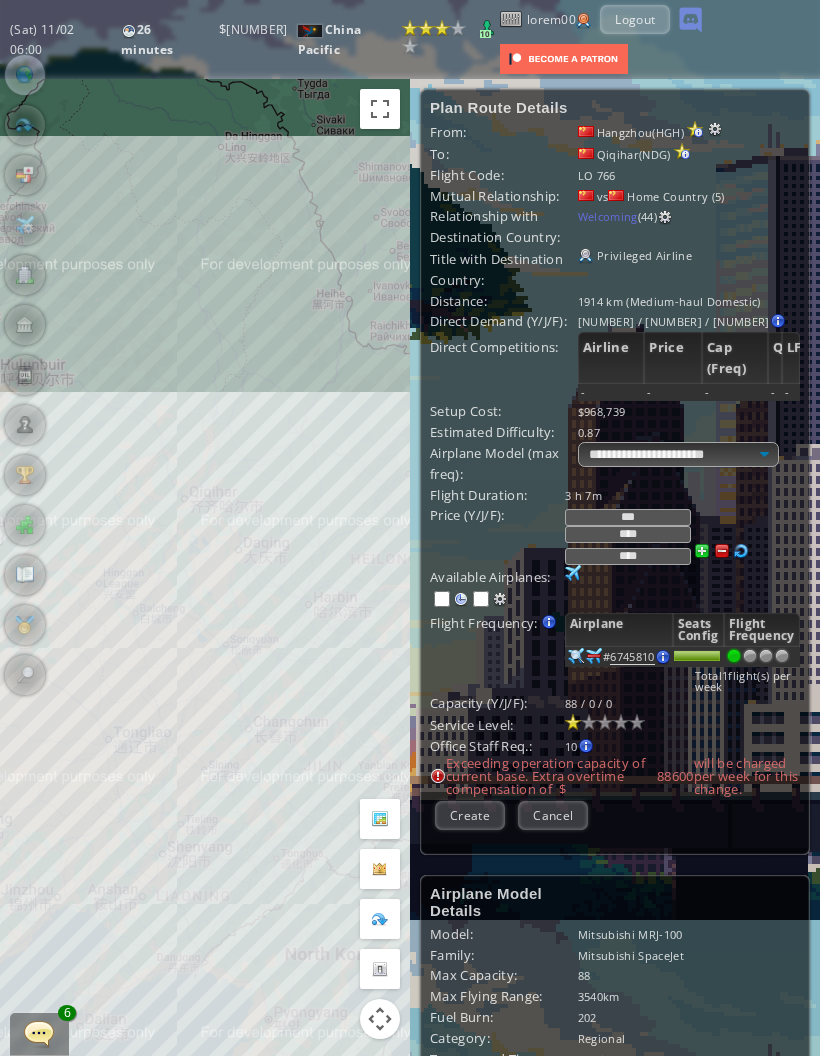 click on "Cancel" at bounding box center (553, 815) 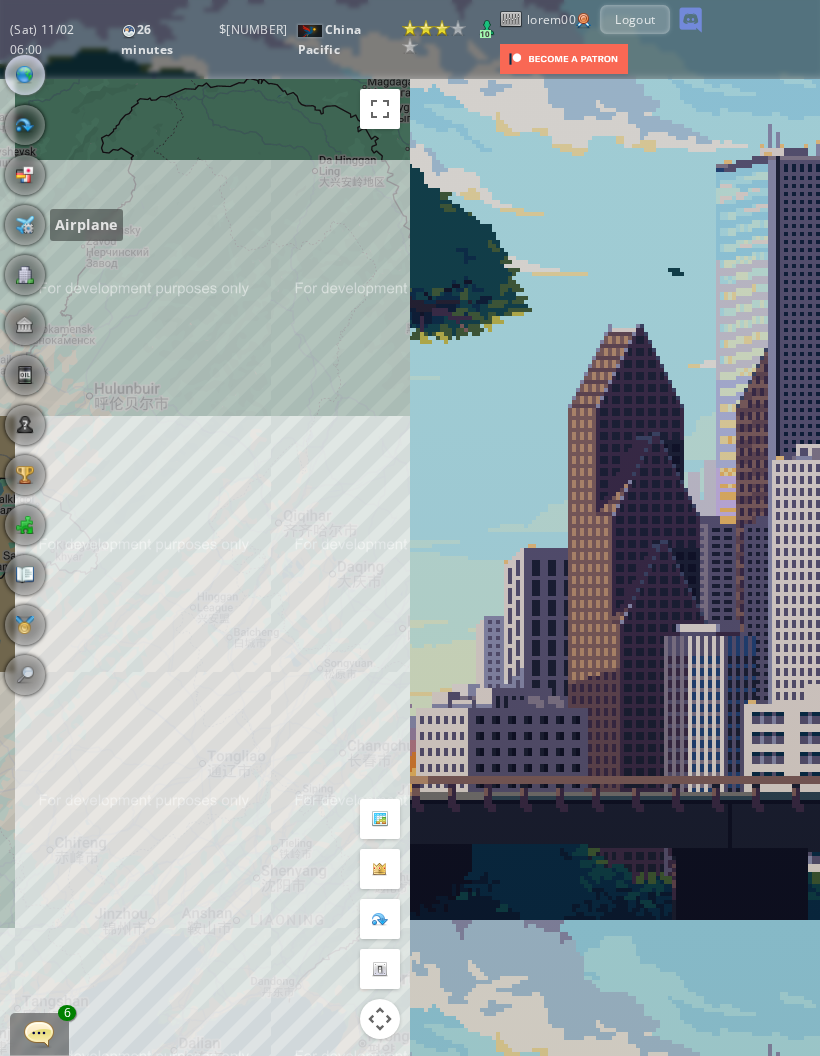click at bounding box center [25, 225] 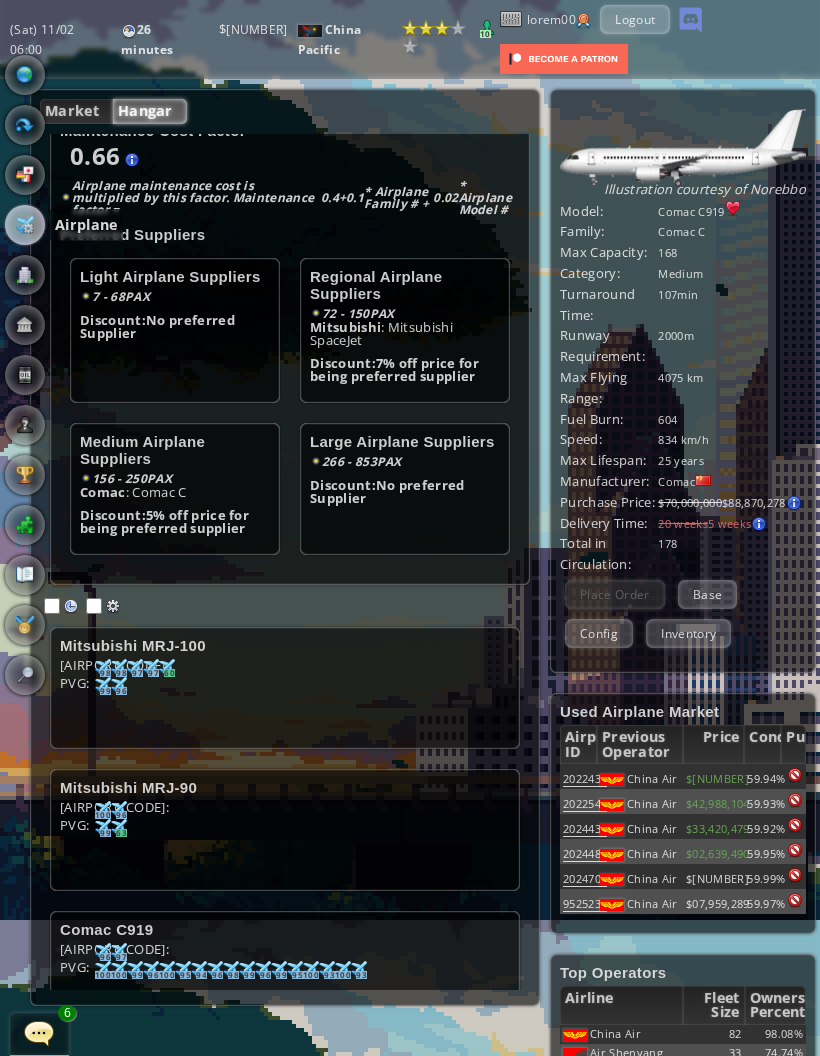 scroll, scrollTop: 31, scrollLeft: 0, axis: vertical 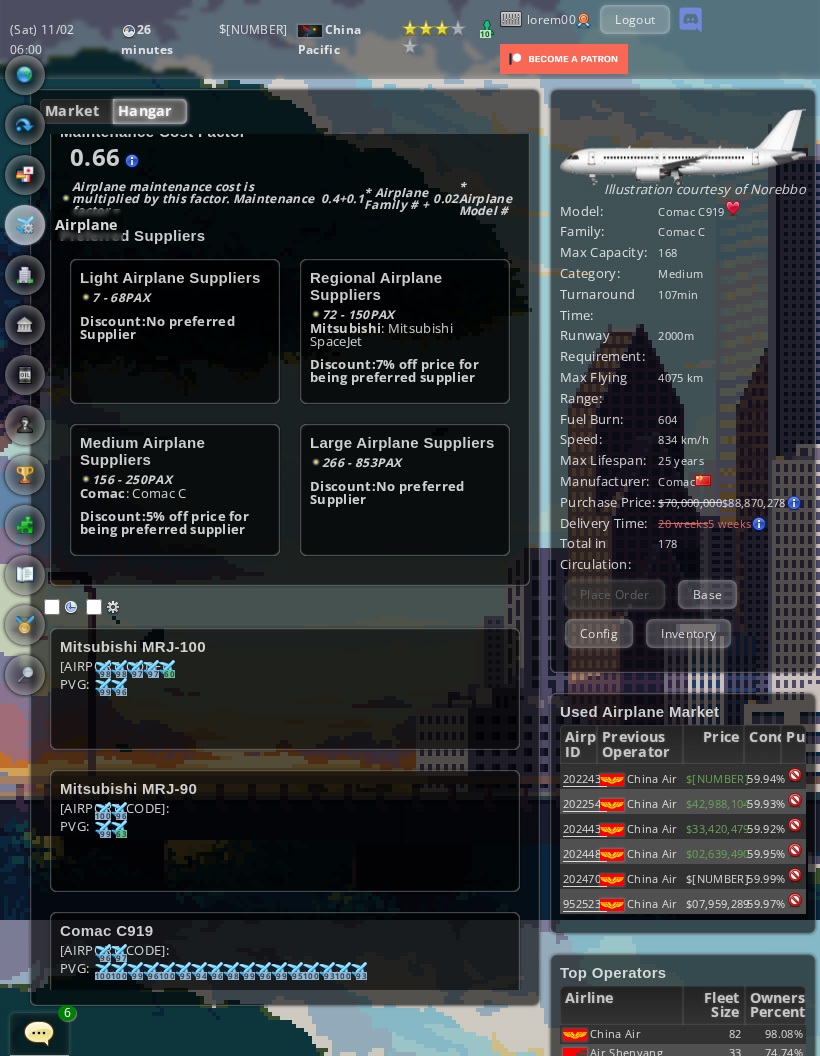 click at bounding box center [25, 125] 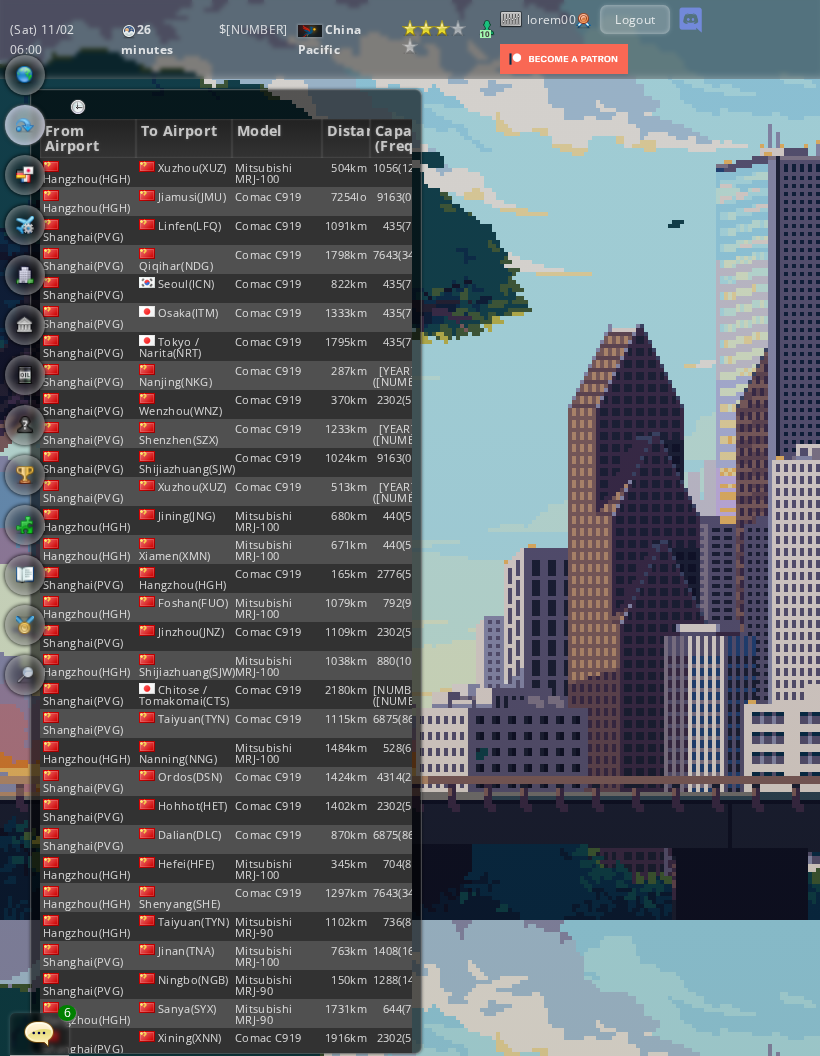 click on "Comac C919" at bounding box center [277, 172] 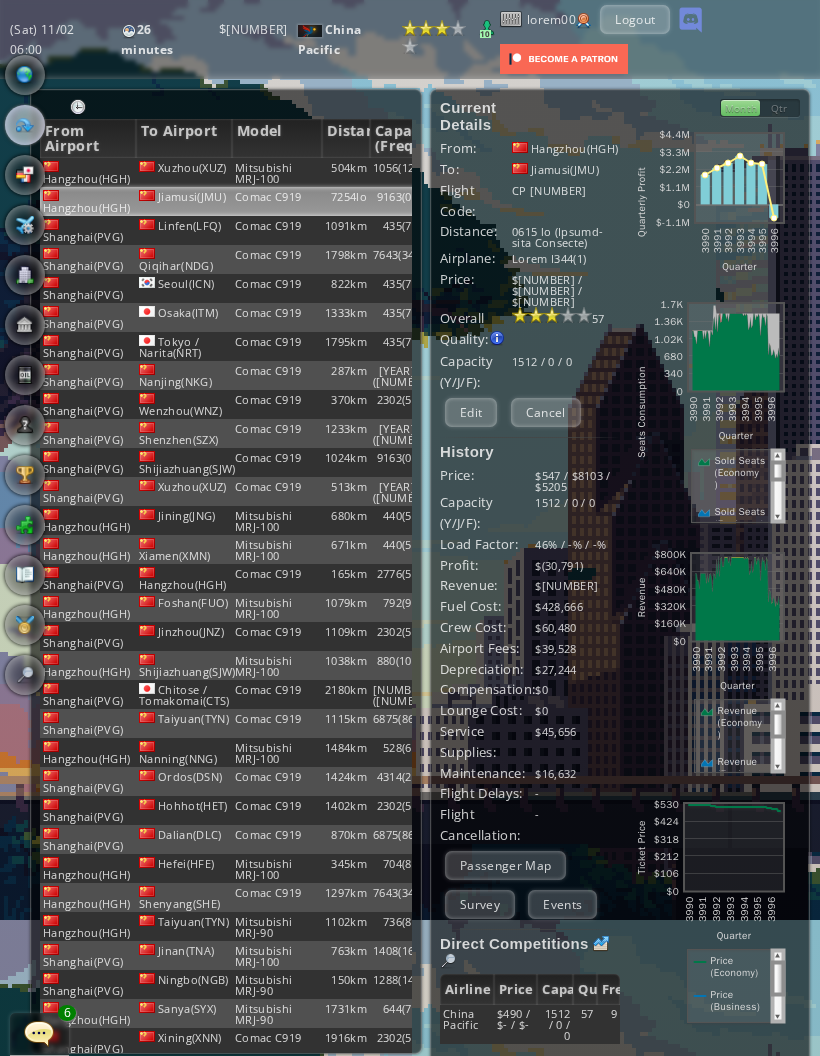 click on "Edit" at bounding box center (471, 412) 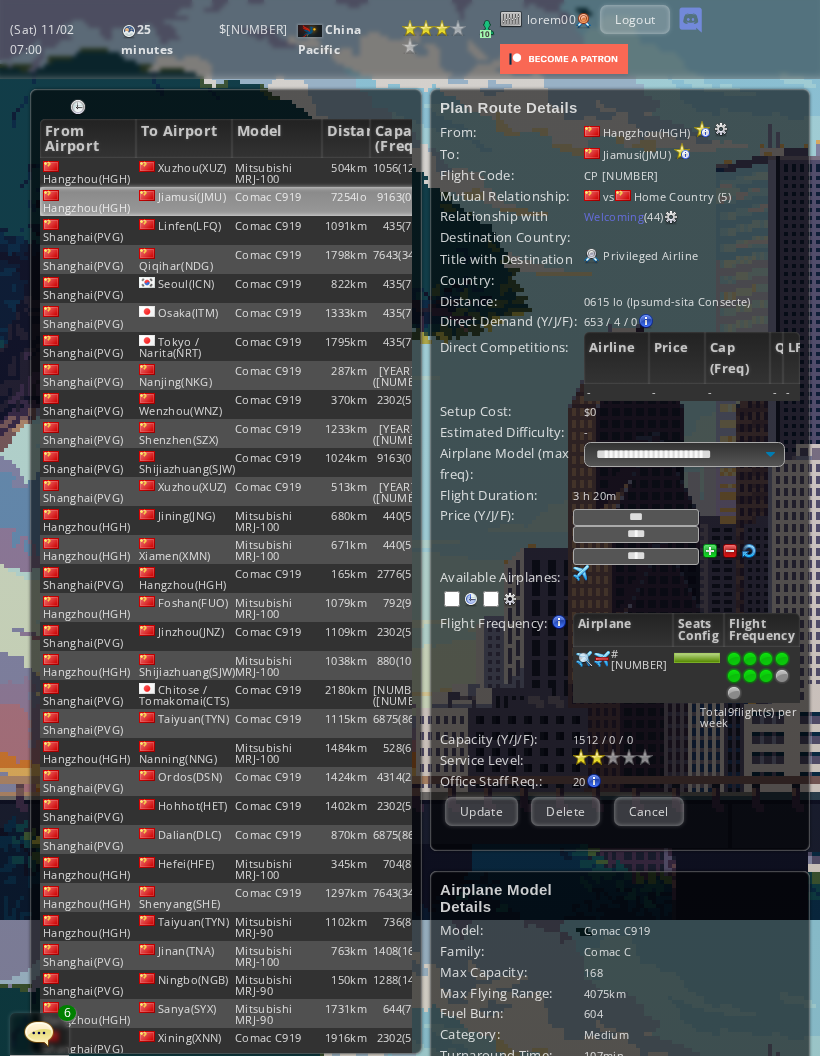 click at bounding box center [766, 676] 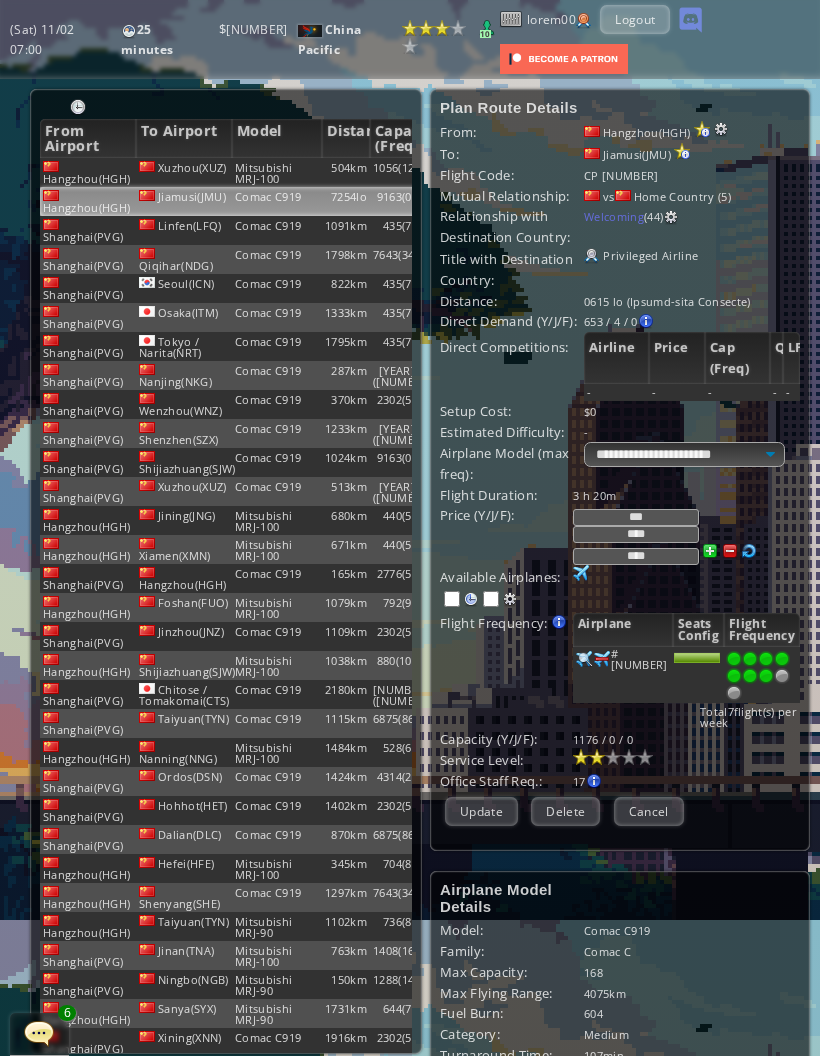 click on "Update" at bounding box center (481, 811) 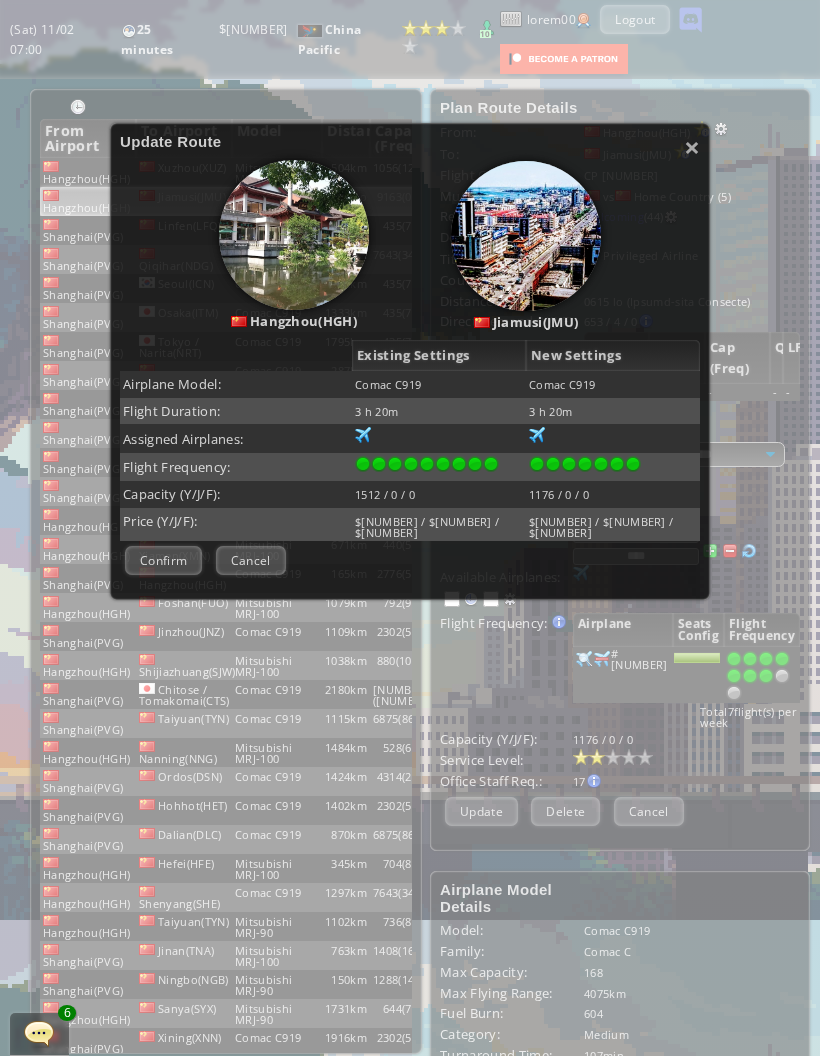 click on "Confirm" at bounding box center [163, 560] 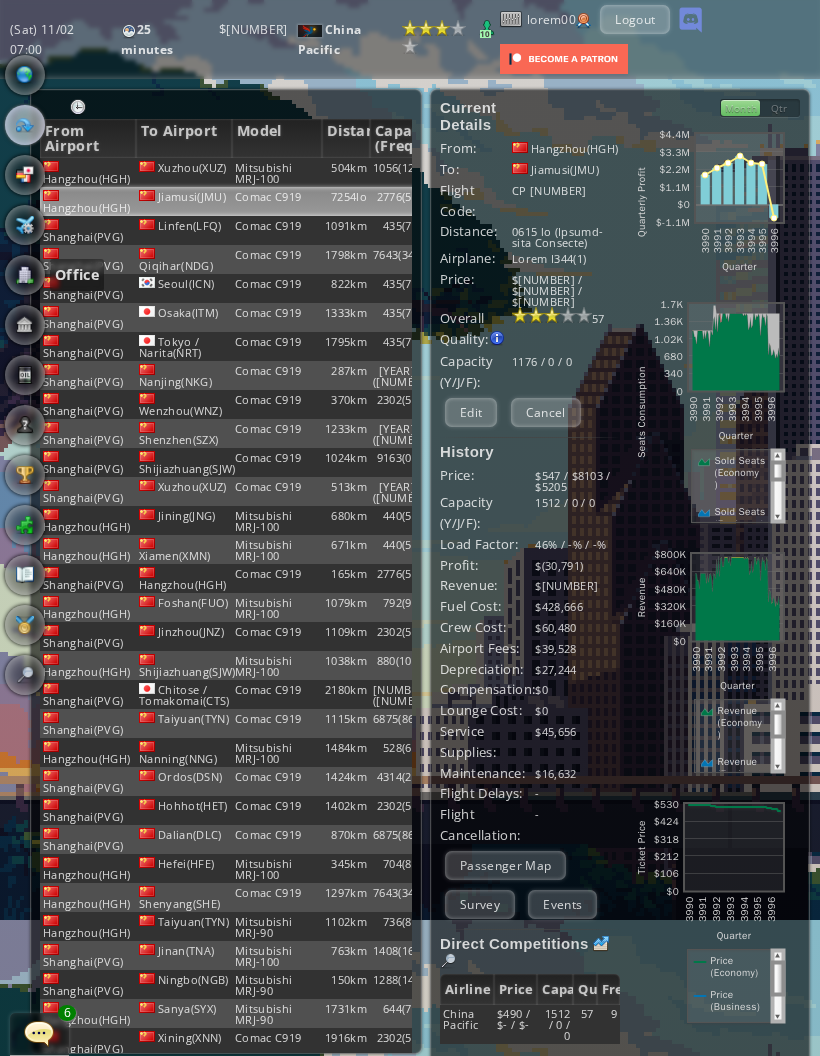 click at bounding box center [25, 275] 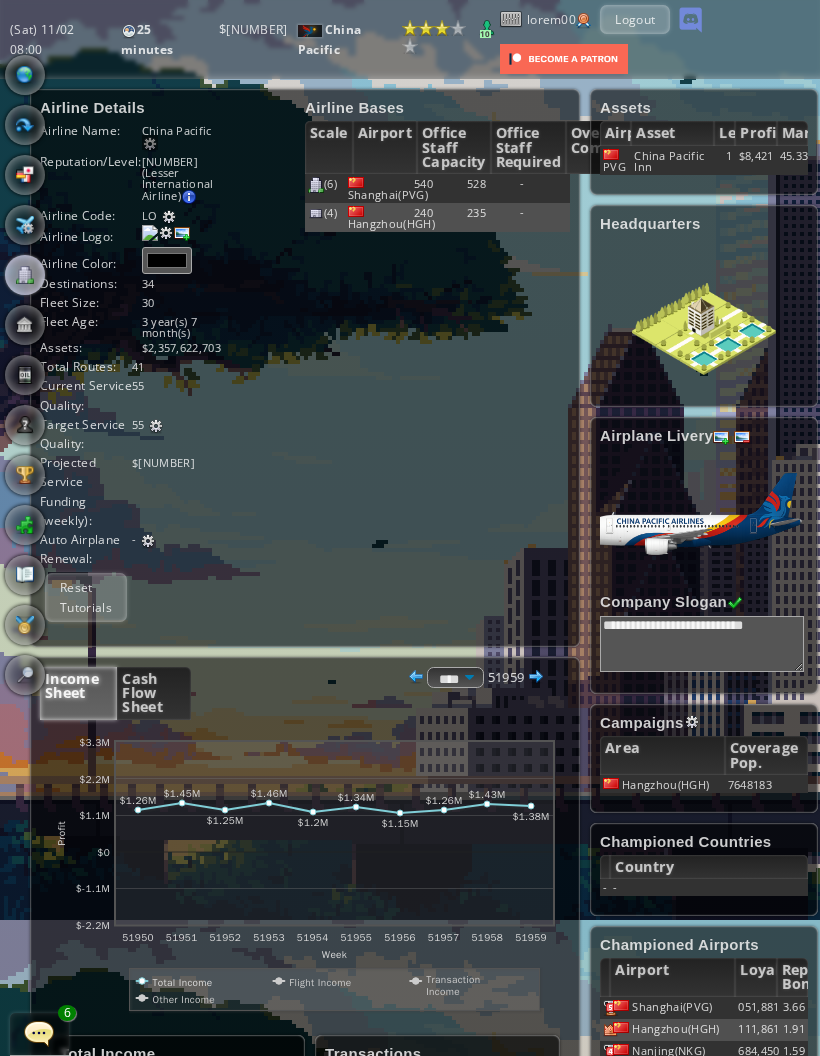click on "-" at bounding box center (543, 188) 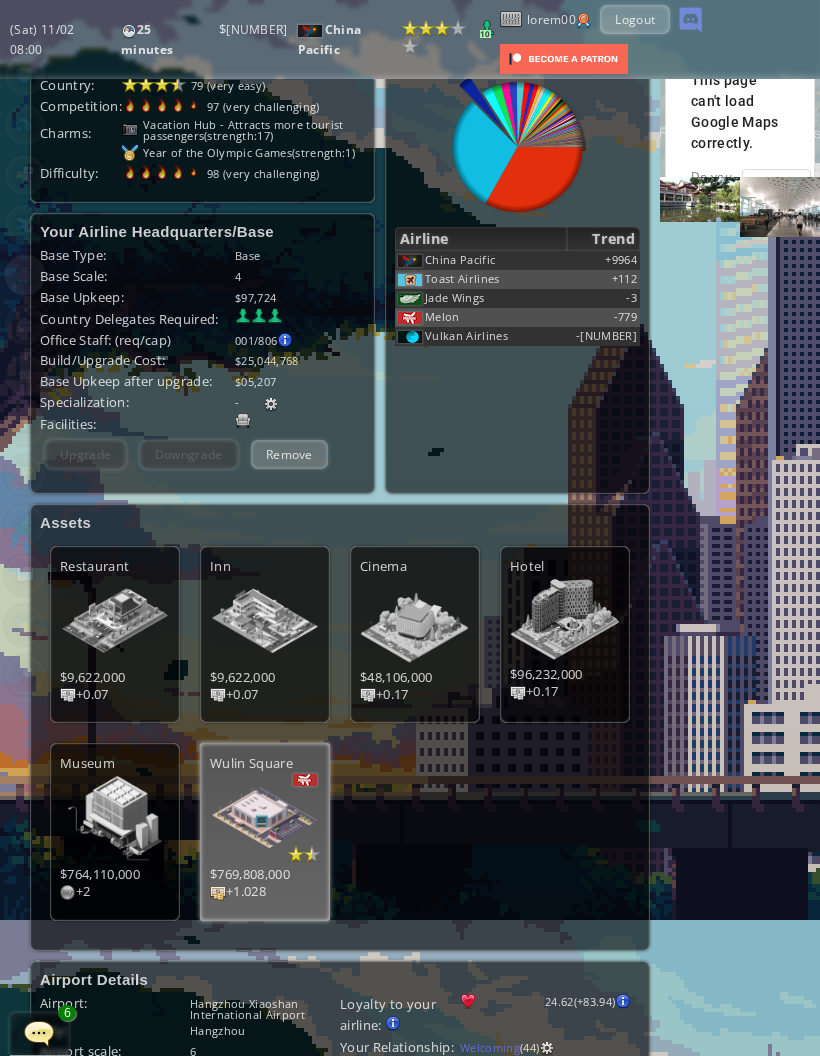 scroll, scrollTop: 62, scrollLeft: 0, axis: vertical 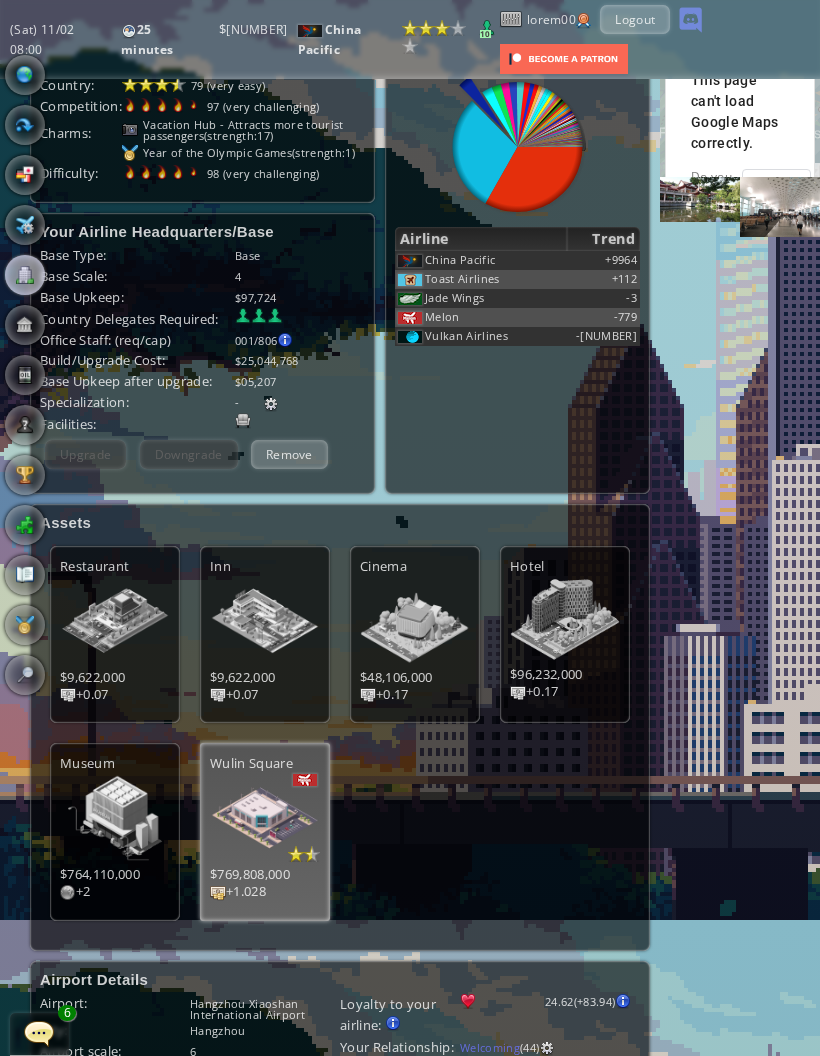 click at bounding box center [25, 225] 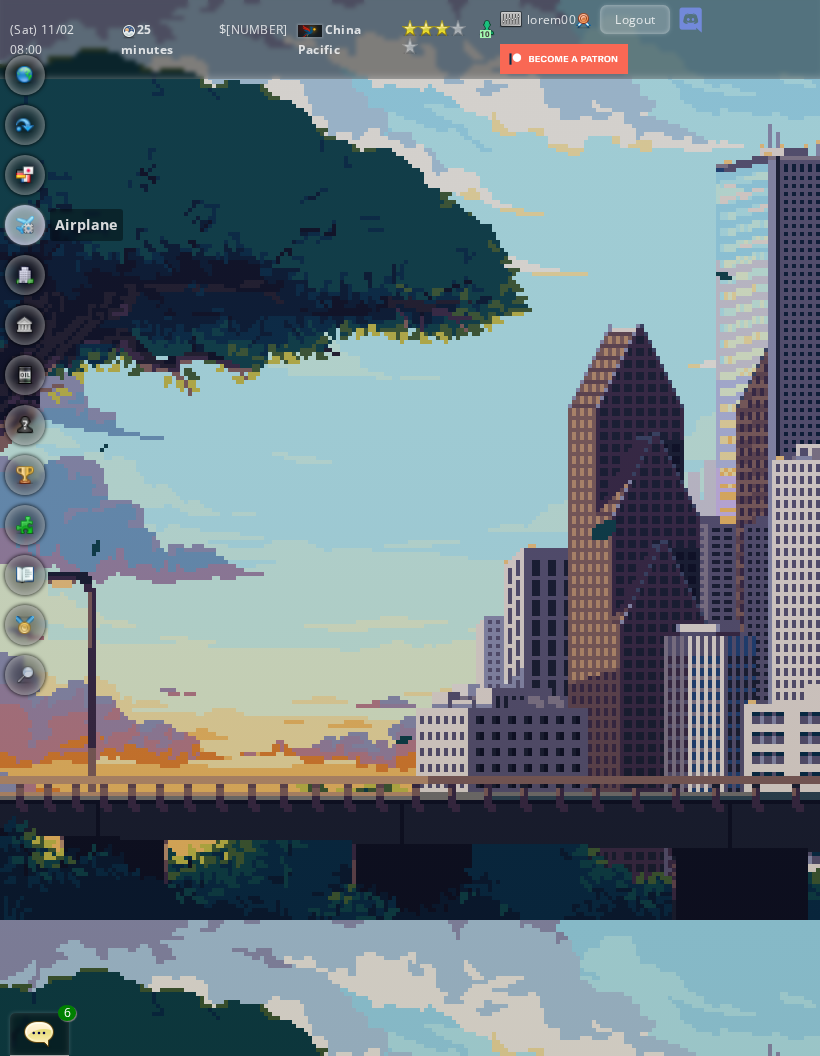 scroll, scrollTop: 0, scrollLeft: 0, axis: both 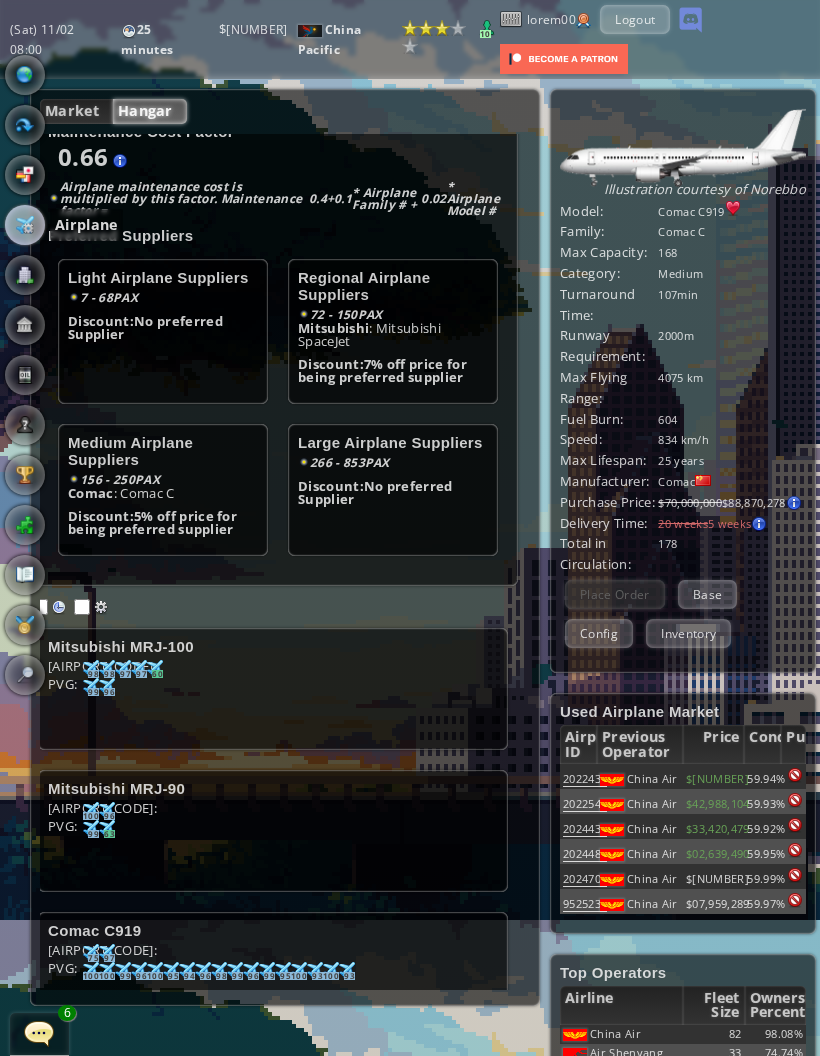 click at bounding box center [91, 668] 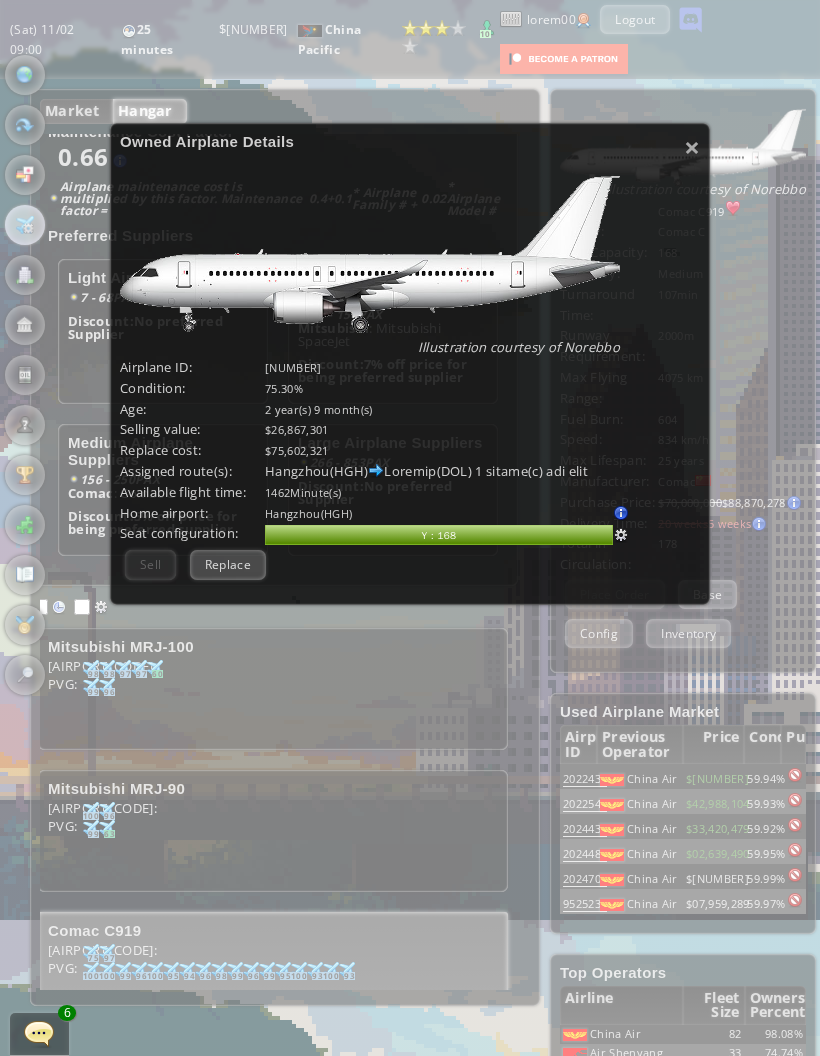 click on "Loremips(DOL) Sitamet(CON) 7 adipis(e) sed doei" at bounding box center (482, 471) 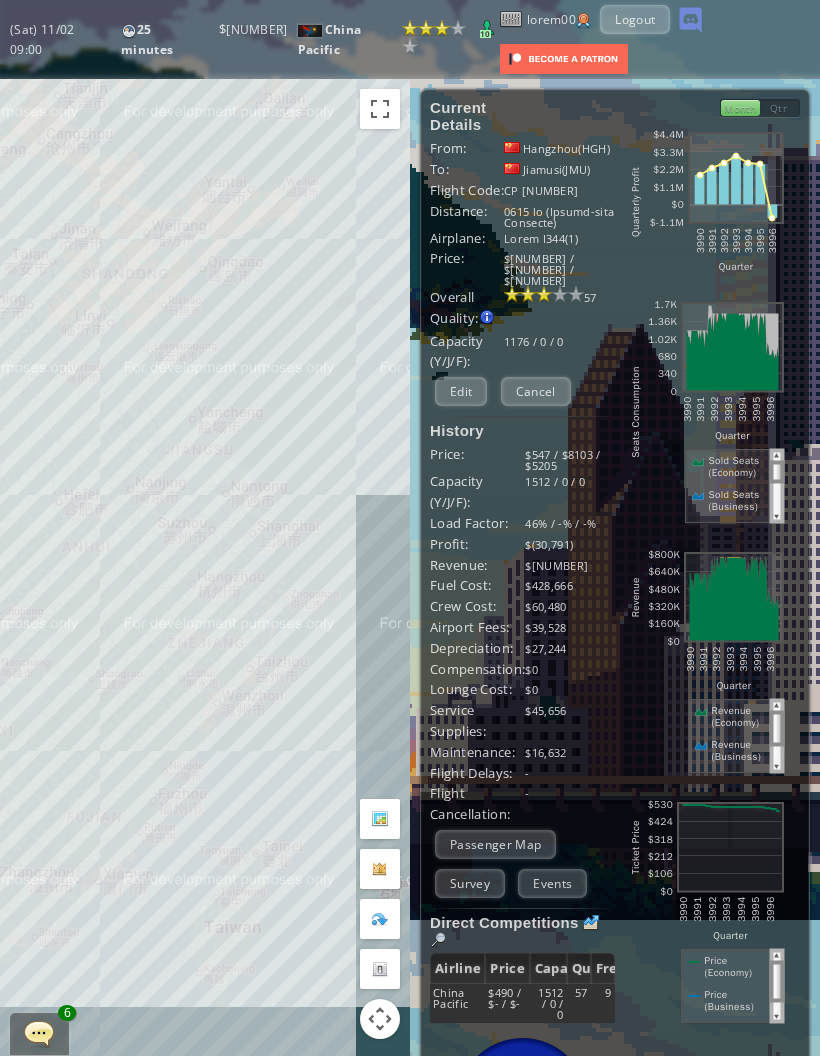 click on "Edit" at bounding box center (461, 391) 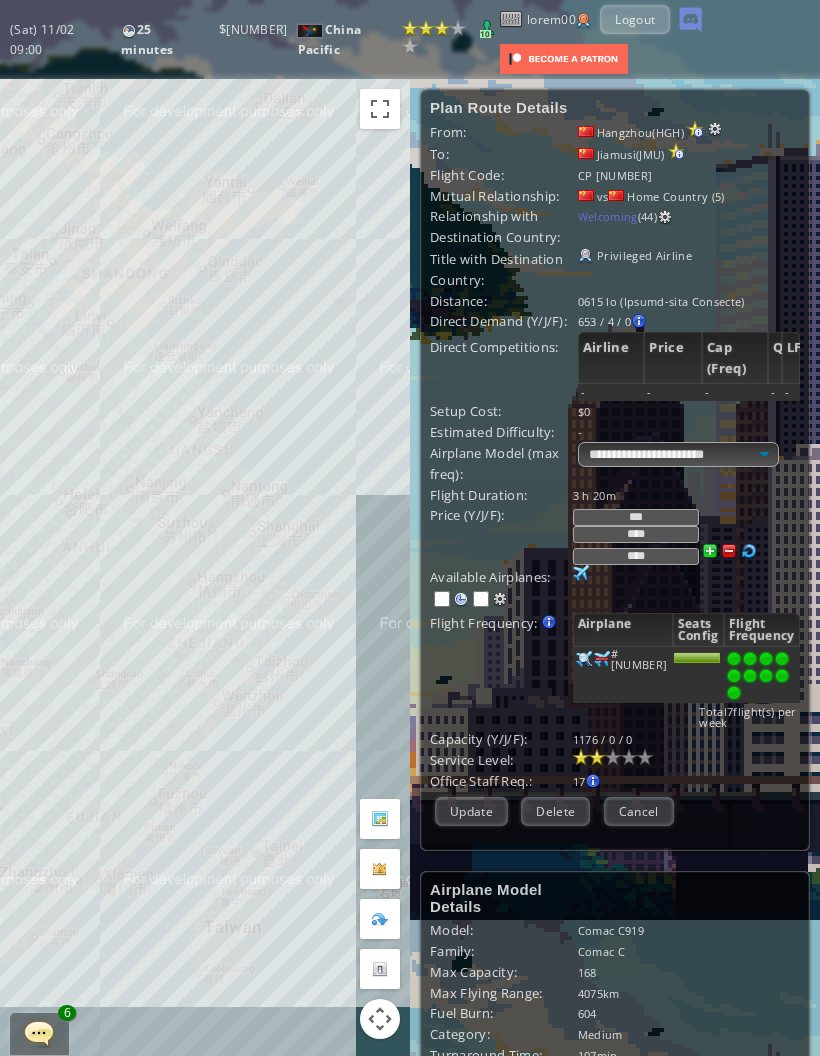 click at bounding box center [734, 693] 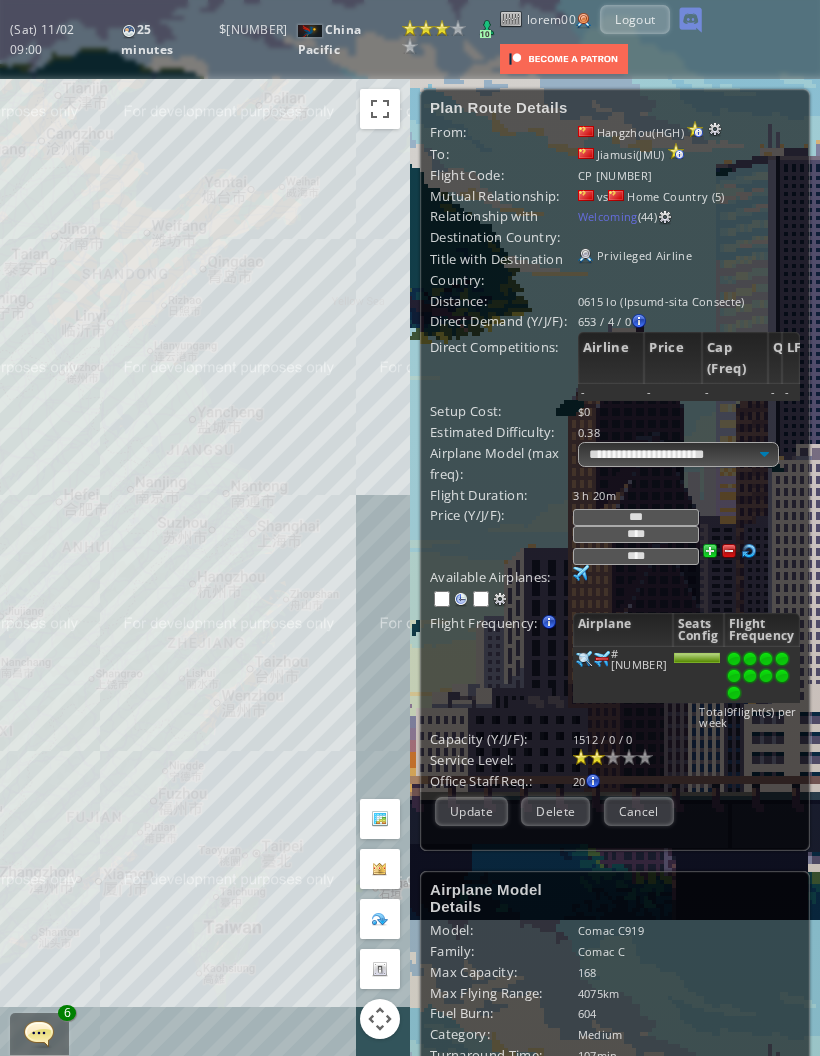 click on "Update" at bounding box center (471, 811) 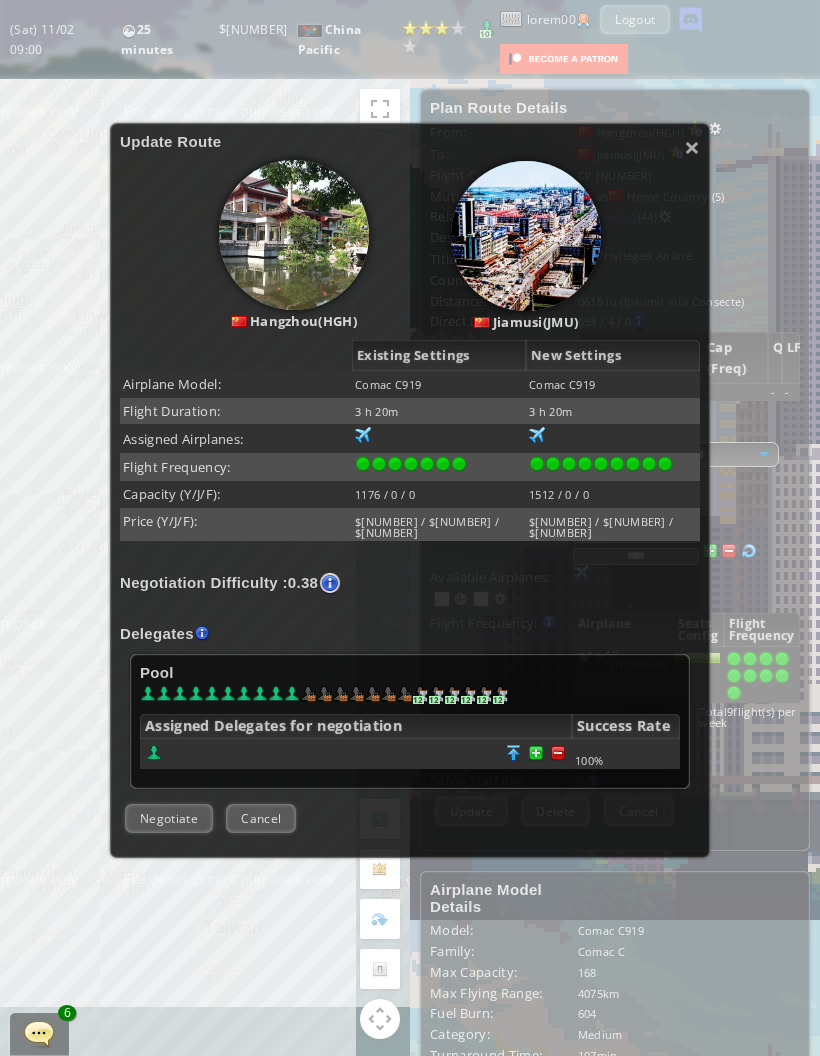 click at bounding box center [558, 753] 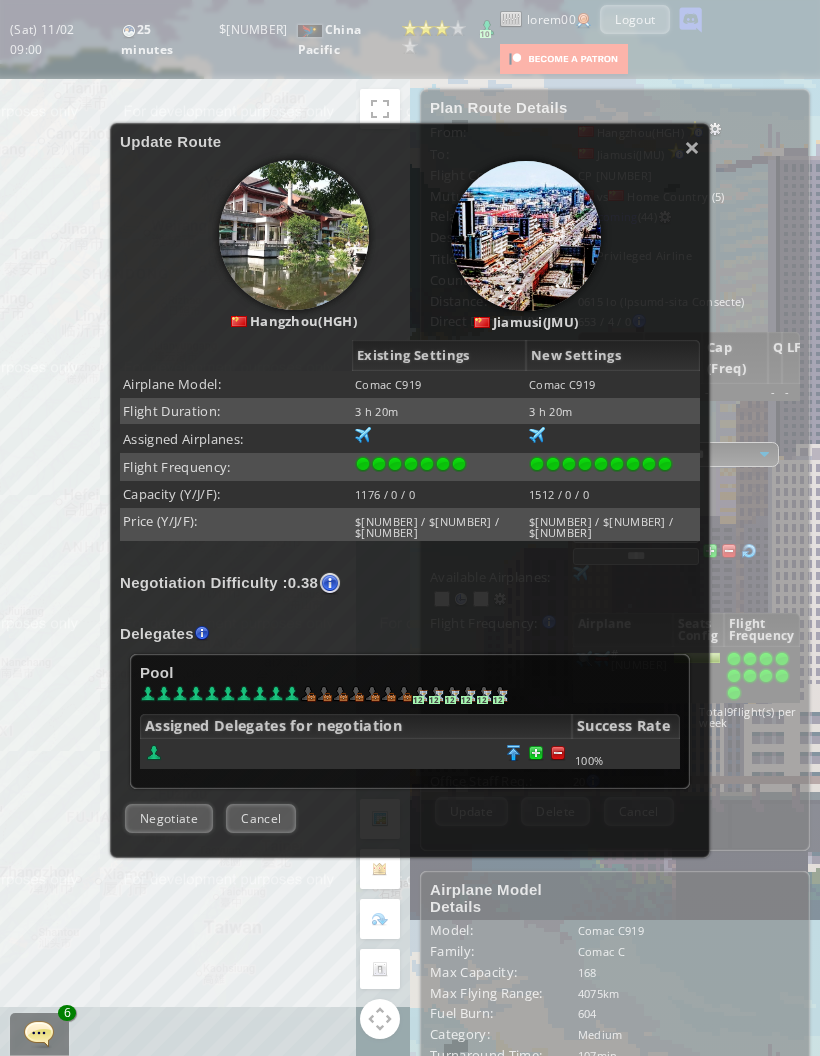 click at bounding box center (558, 753) 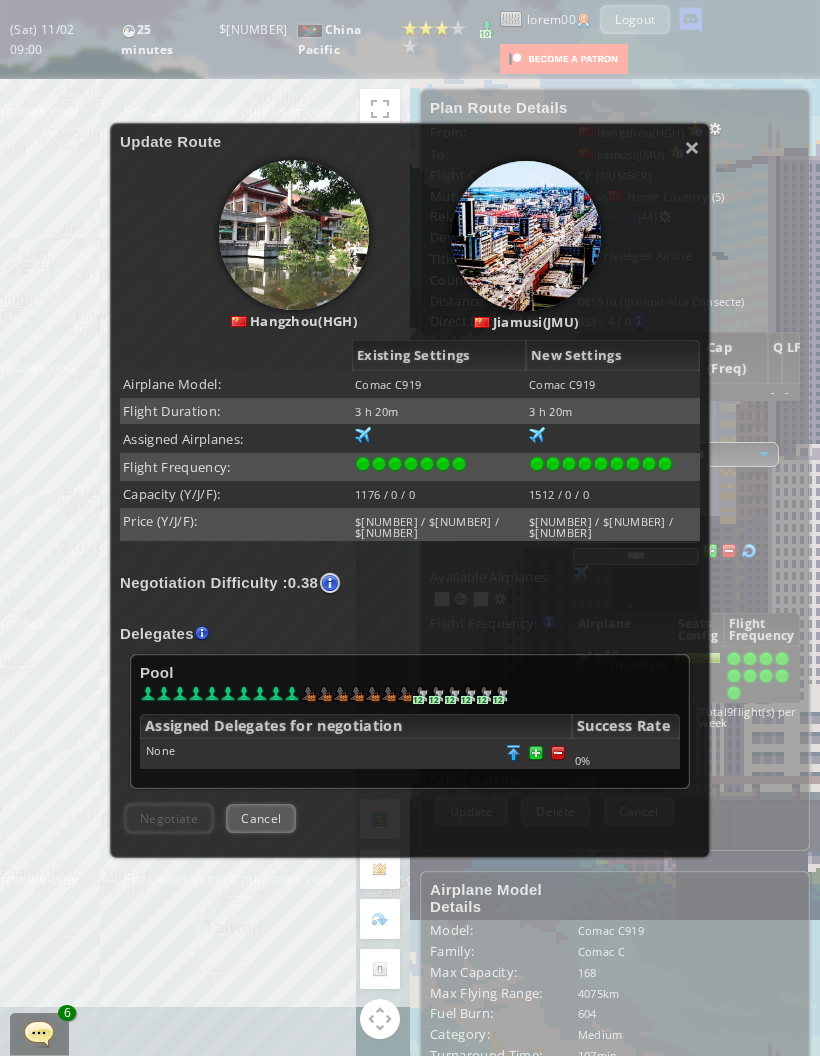 click on "Cancel" at bounding box center (261, 818) 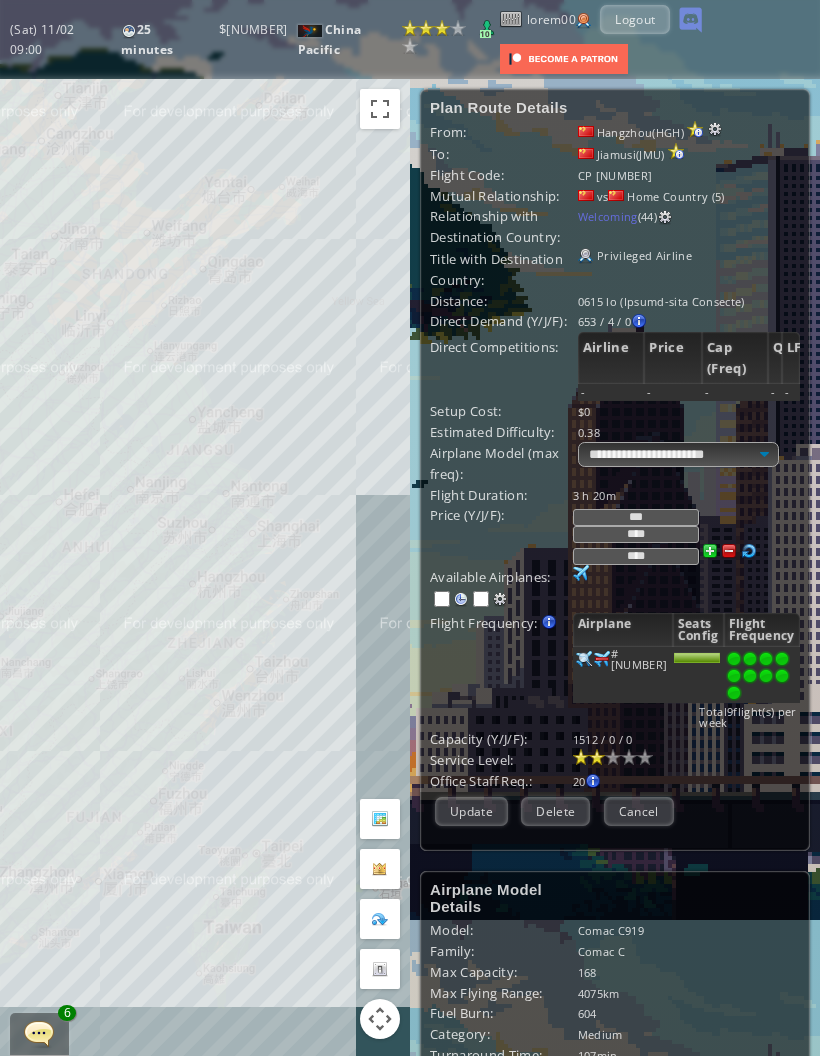 click on "Update" at bounding box center [471, 811] 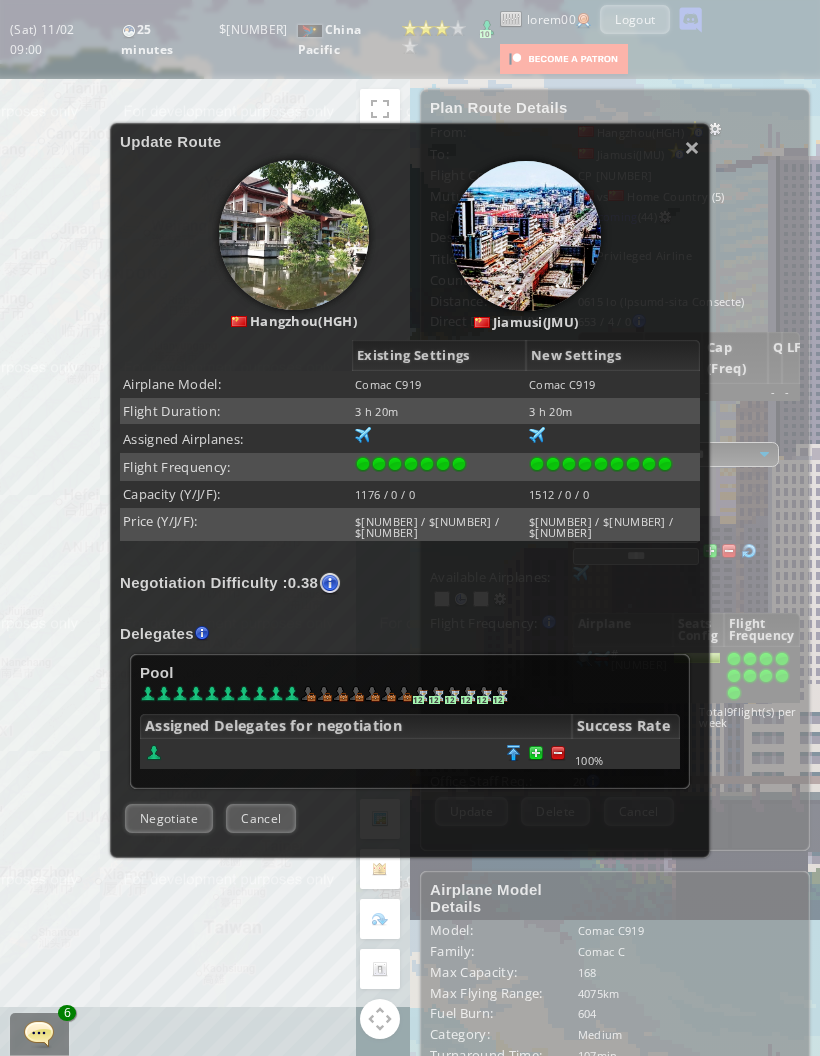 click on "Negotiate" at bounding box center (169, 818) 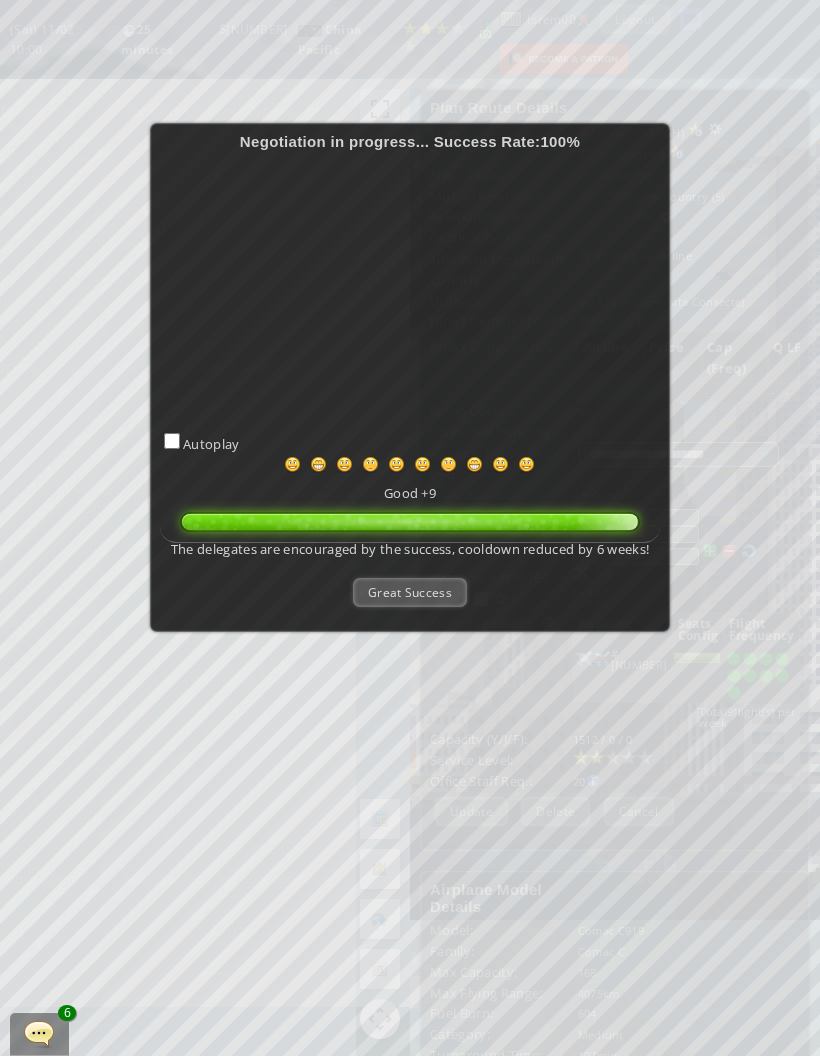click on "Great Success" at bounding box center [410, 592] 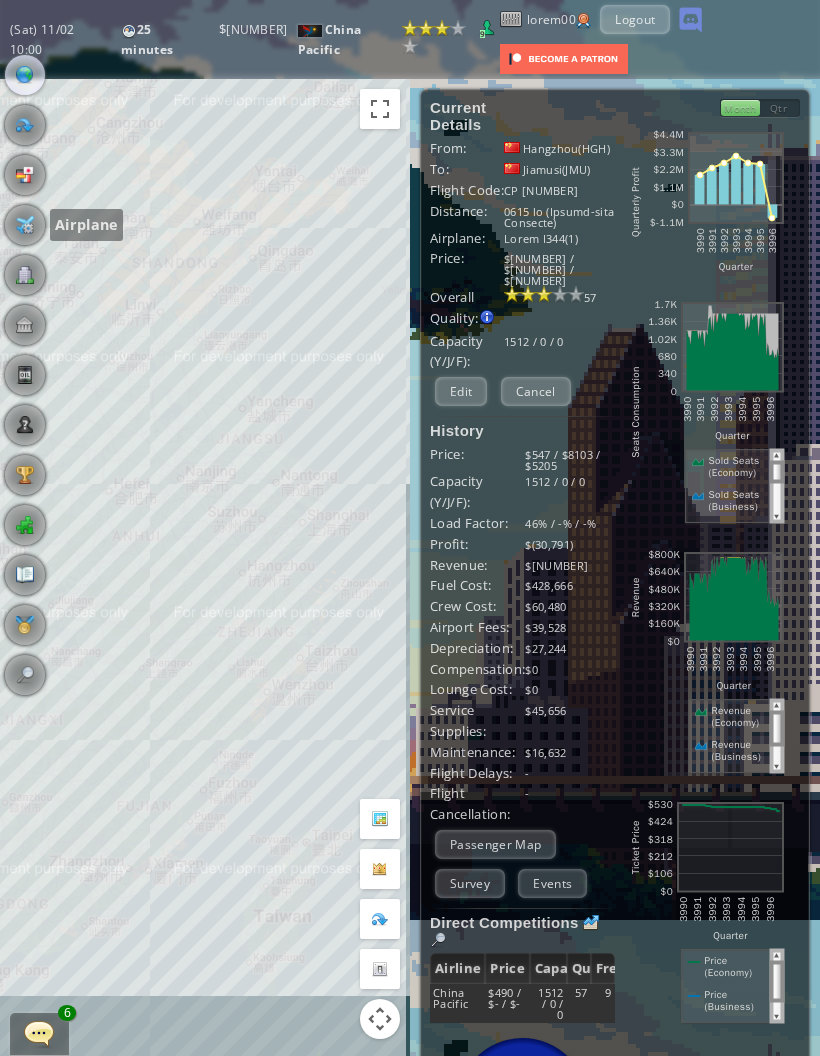 click at bounding box center [25, 225] 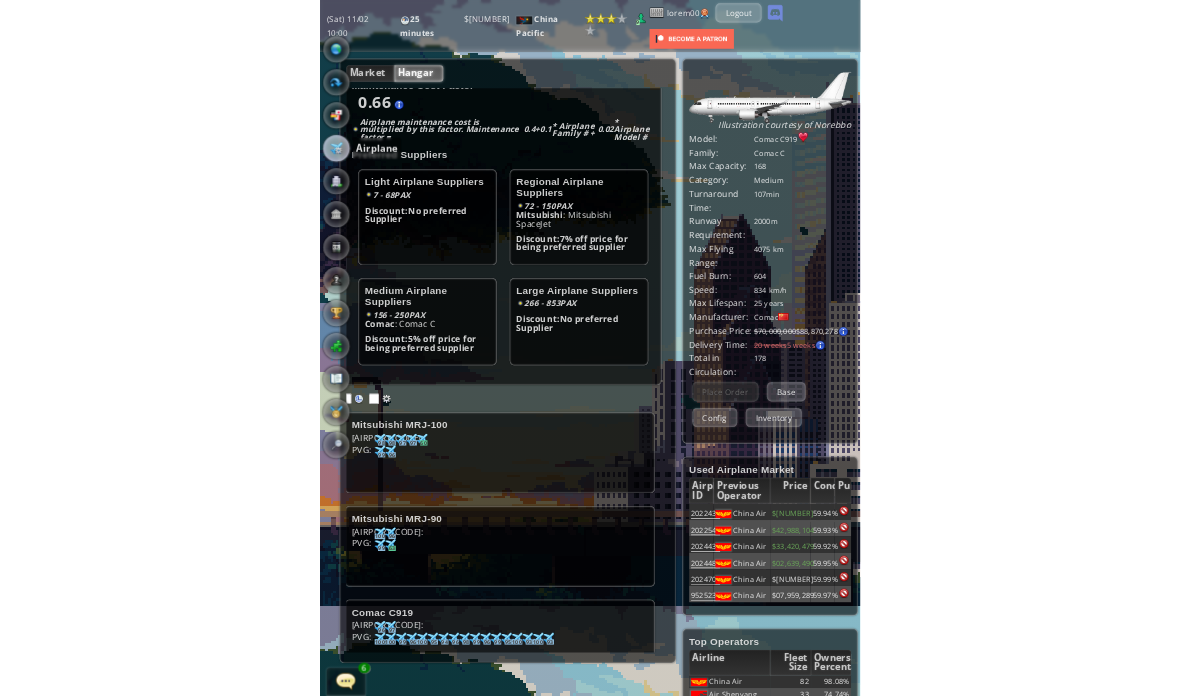 scroll, scrollTop: 31, scrollLeft: 12, axis: both 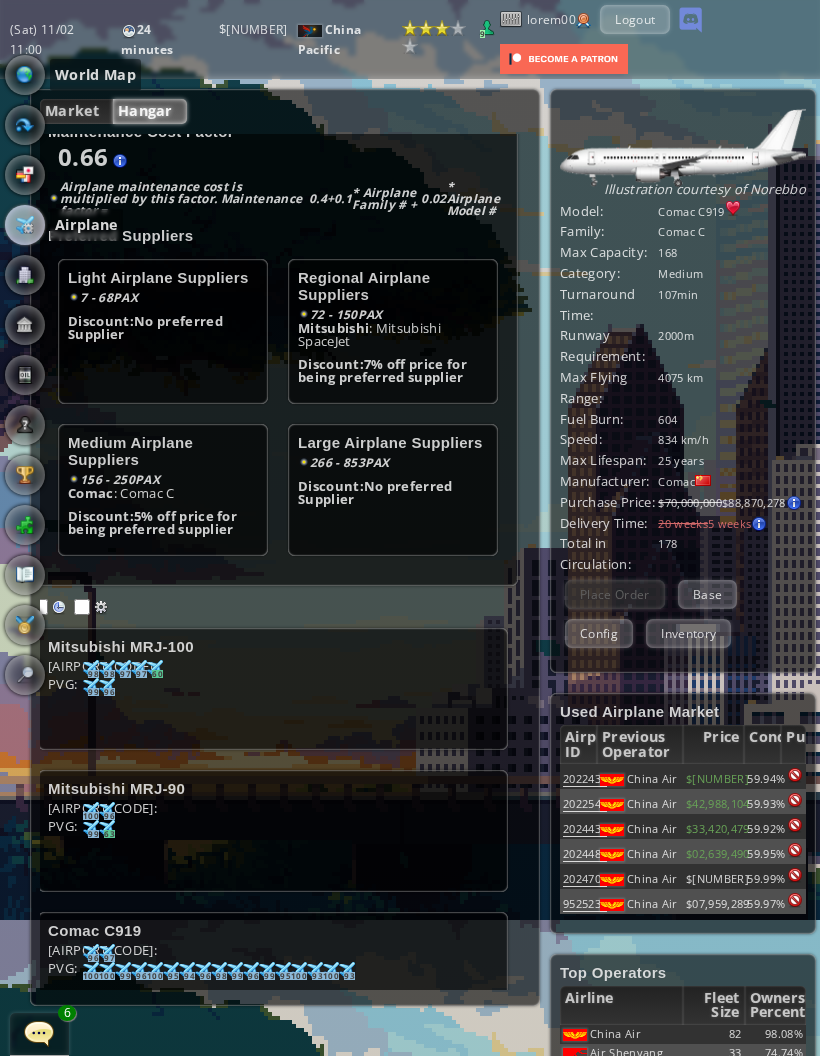 click at bounding box center (25, 75) 